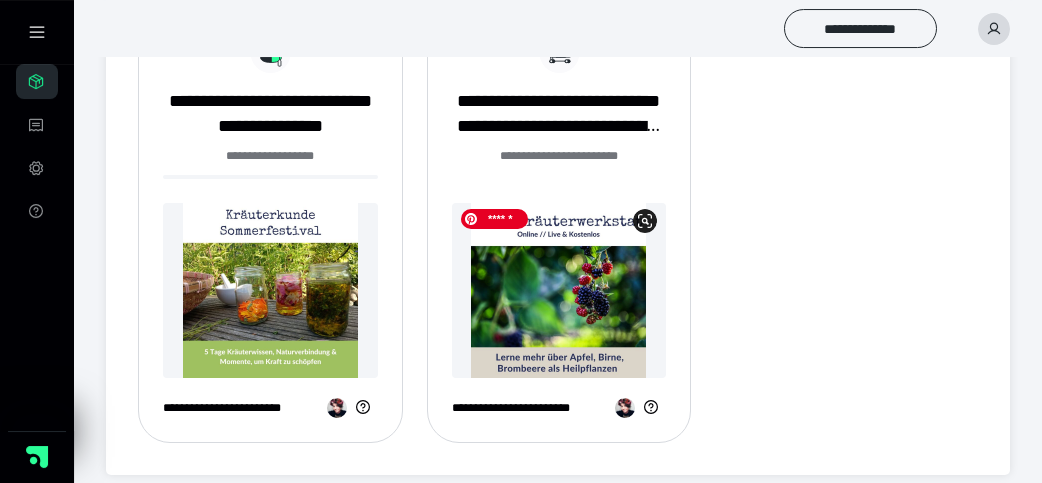 scroll, scrollTop: 551, scrollLeft: 0, axis: vertical 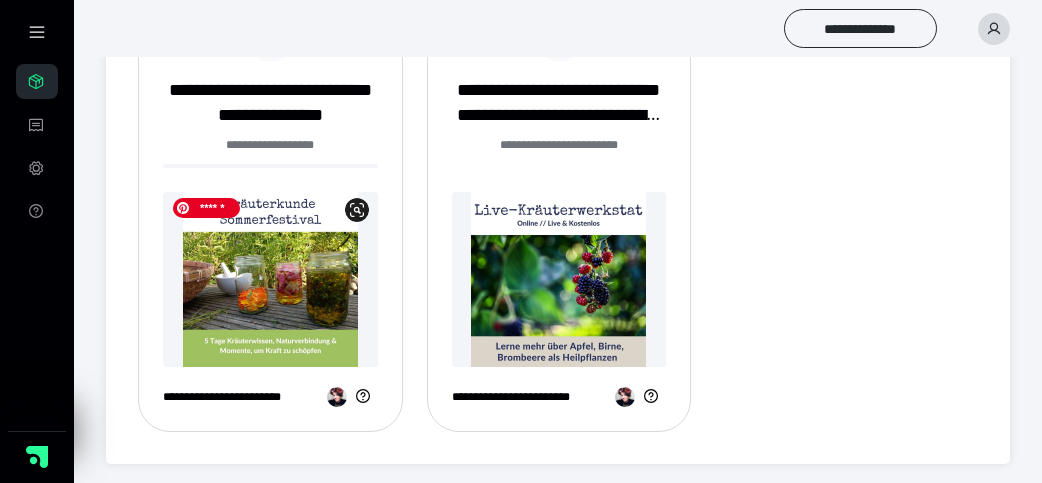 click at bounding box center (270, 279) 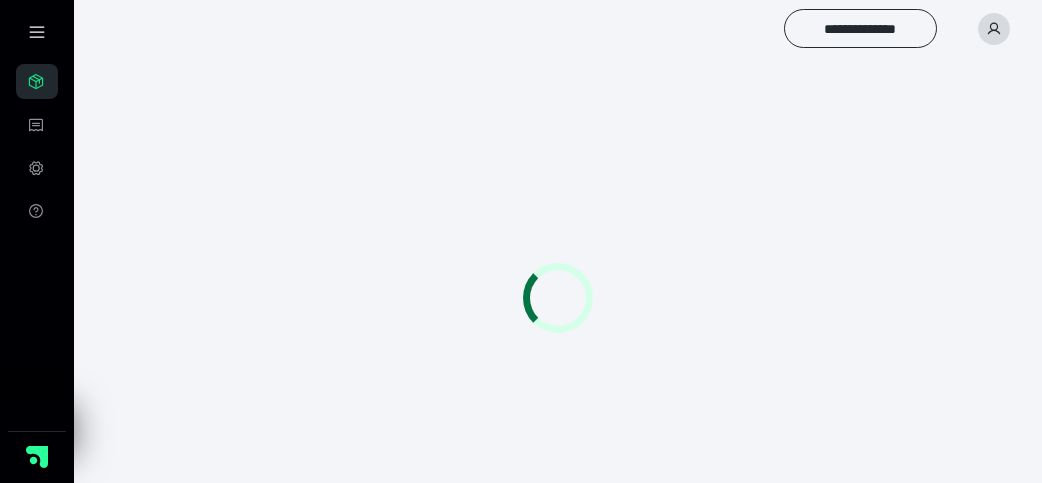 scroll, scrollTop: 0, scrollLeft: 0, axis: both 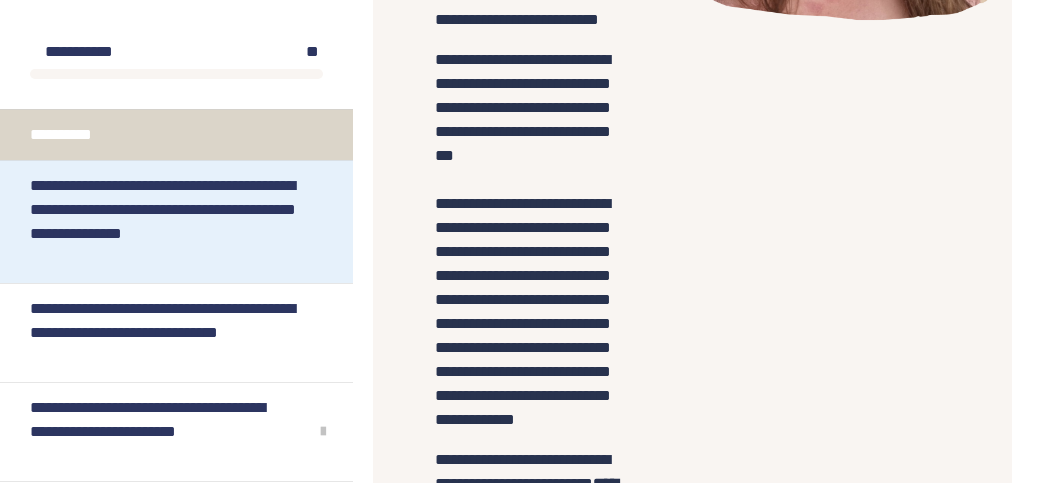 click on "**********" at bounding box center (163, 222) 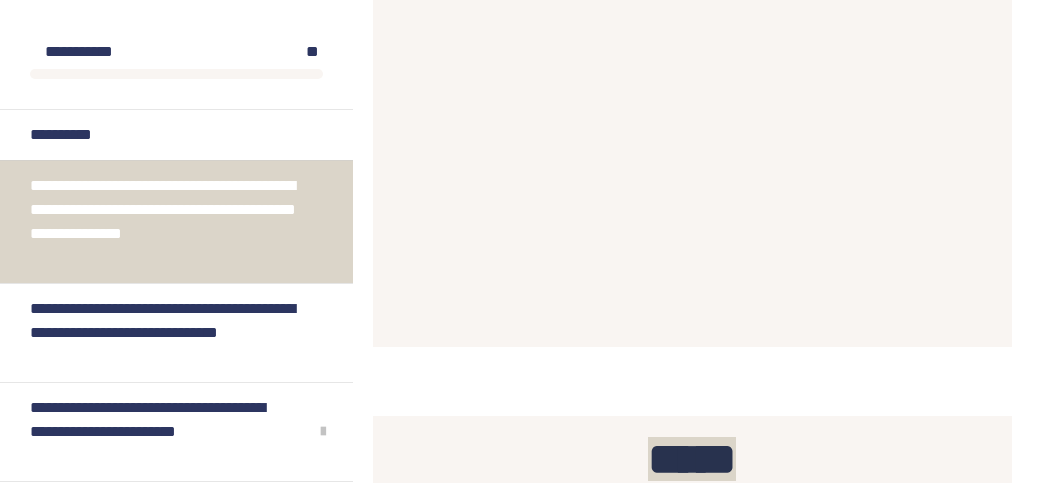 scroll, scrollTop: 2184, scrollLeft: 0, axis: vertical 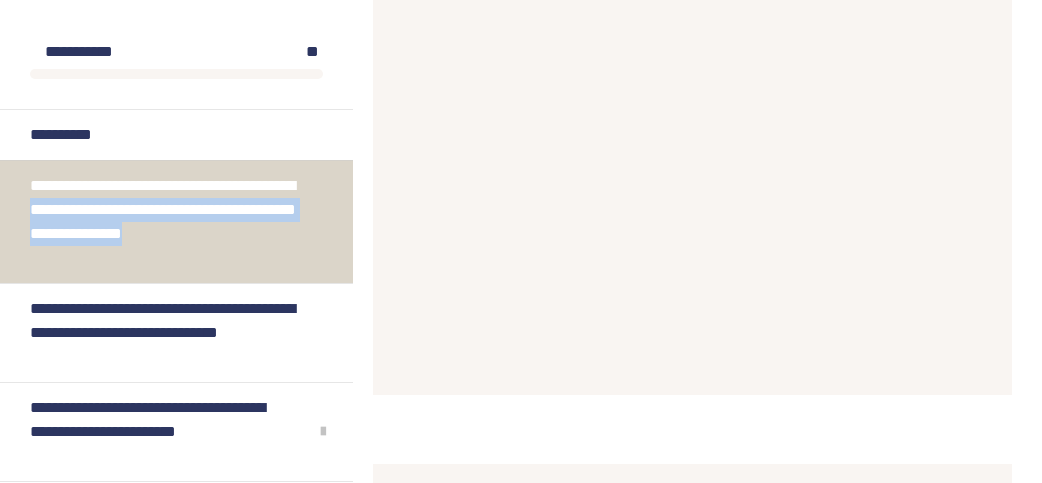 drag, startPoint x: 156, startPoint y: 255, endPoint x: 151, endPoint y: 206, distance: 49.25444 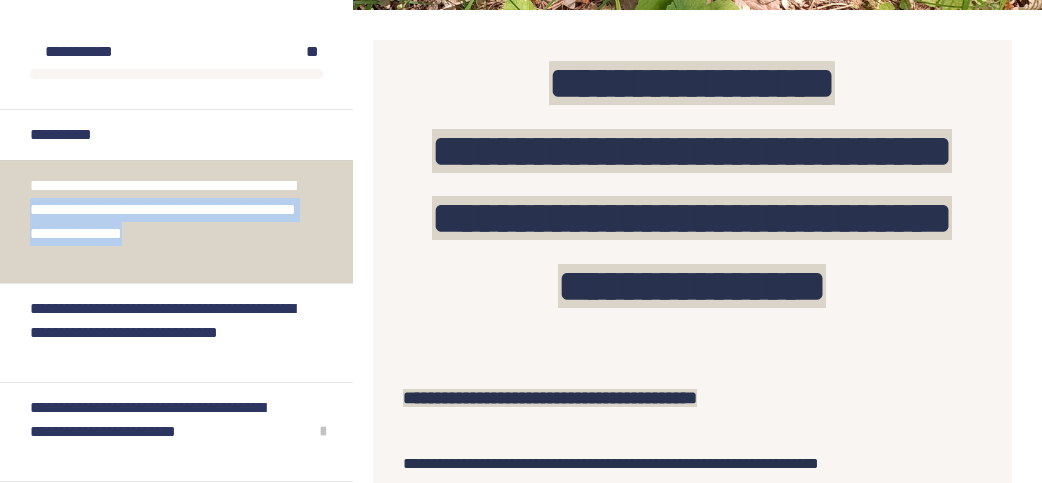 copy on "**********" 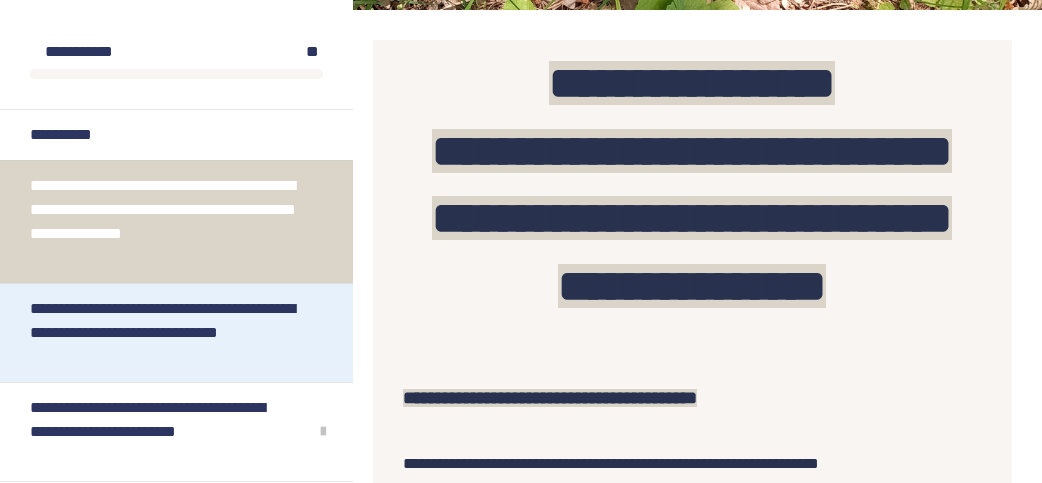 click on "**********" at bounding box center (163, 333) 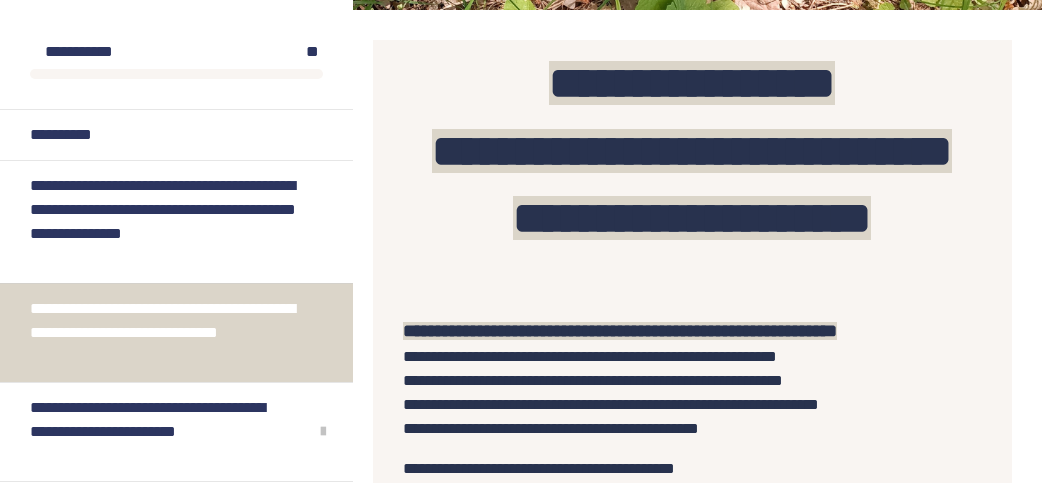 click on "**********" at bounding box center (163, 333) 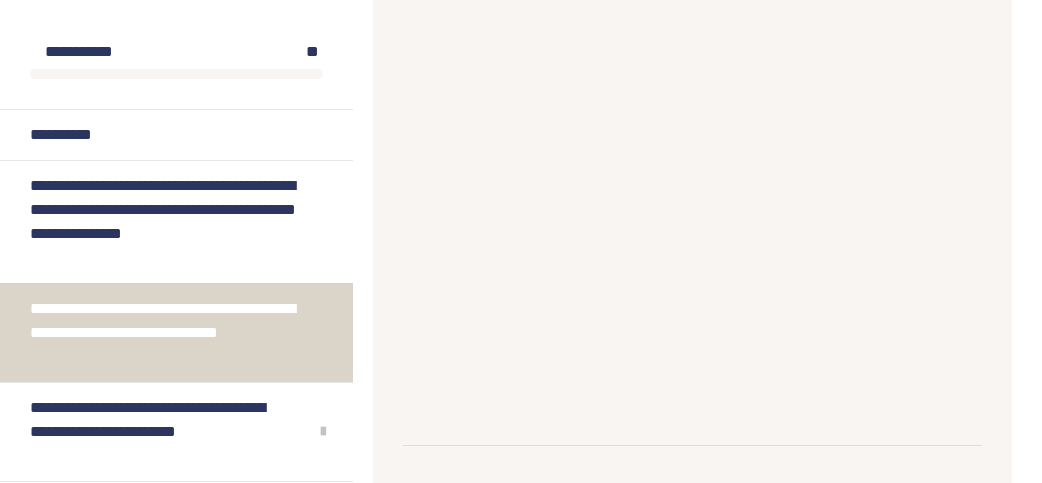 scroll, scrollTop: 1518, scrollLeft: 0, axis: vertical 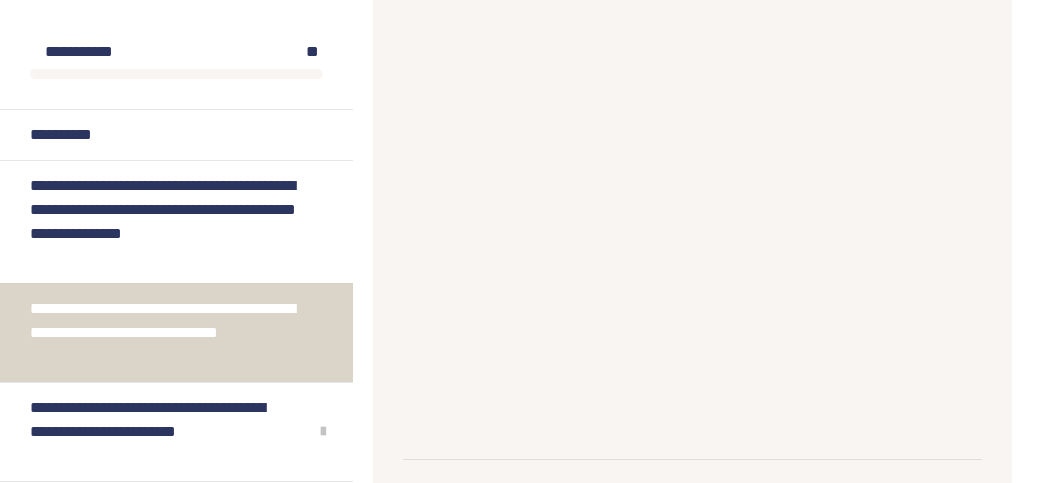 click on "**********" at bounding box center (692, 136) 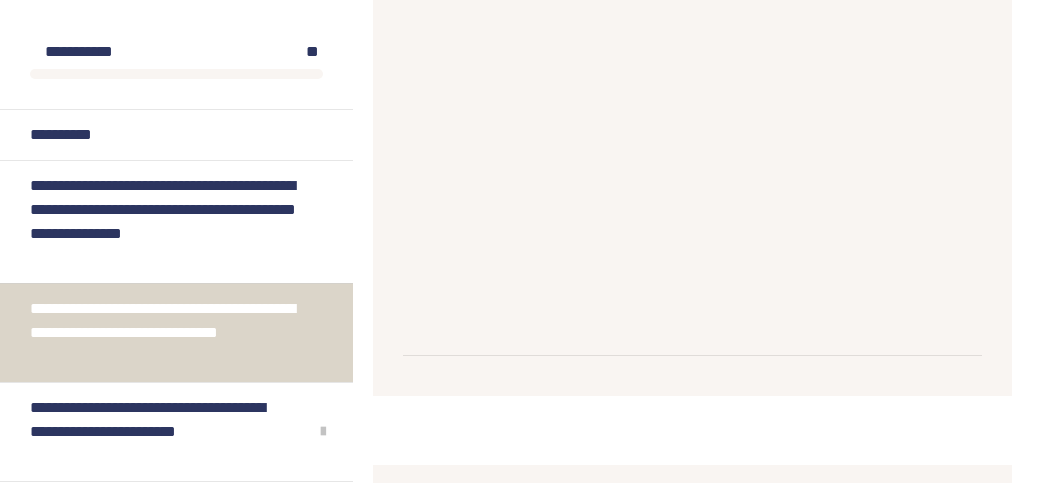 scroll, scrollTop: 1518, scrollLeft: 0, axis: vertical 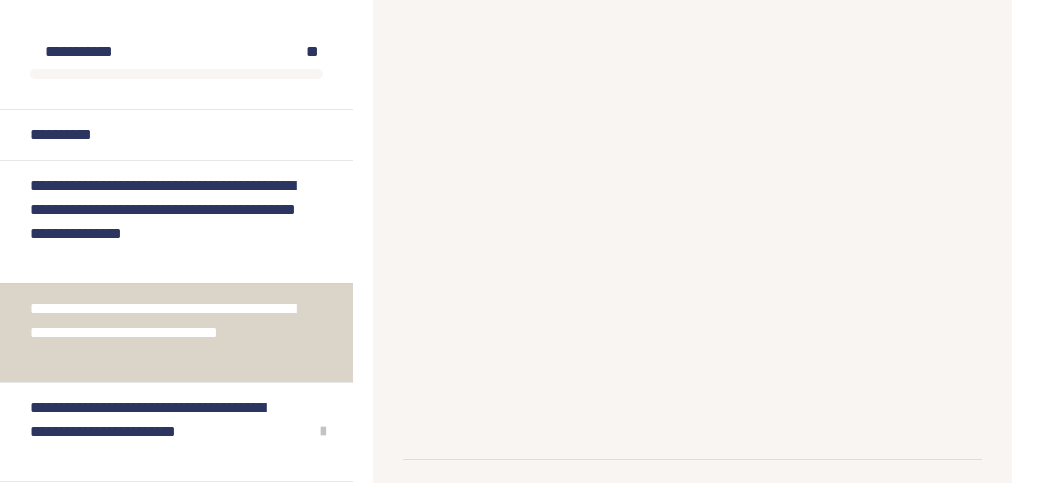 click on "**********" at bounding box center (692, 136) 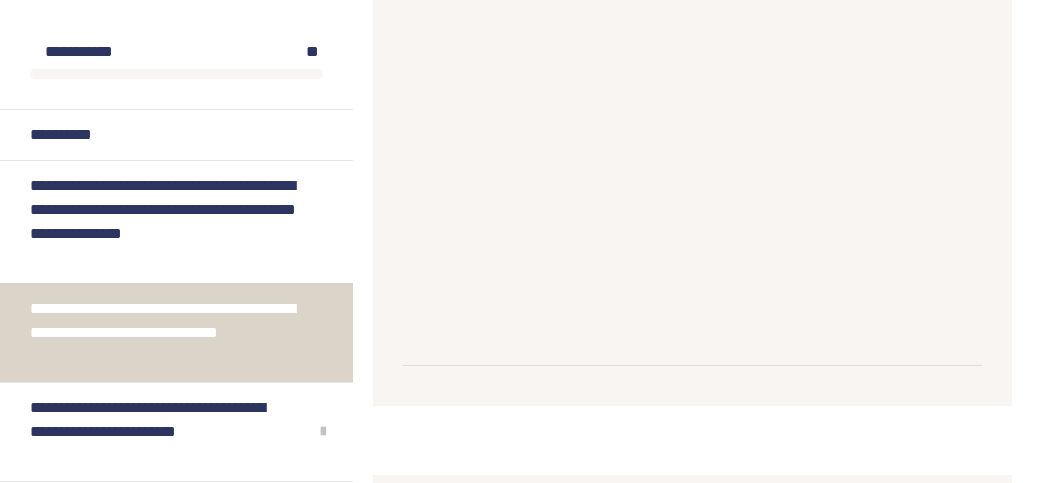 scroll, scrollTop: 1518, scrollLeft: 0, axis: vertical 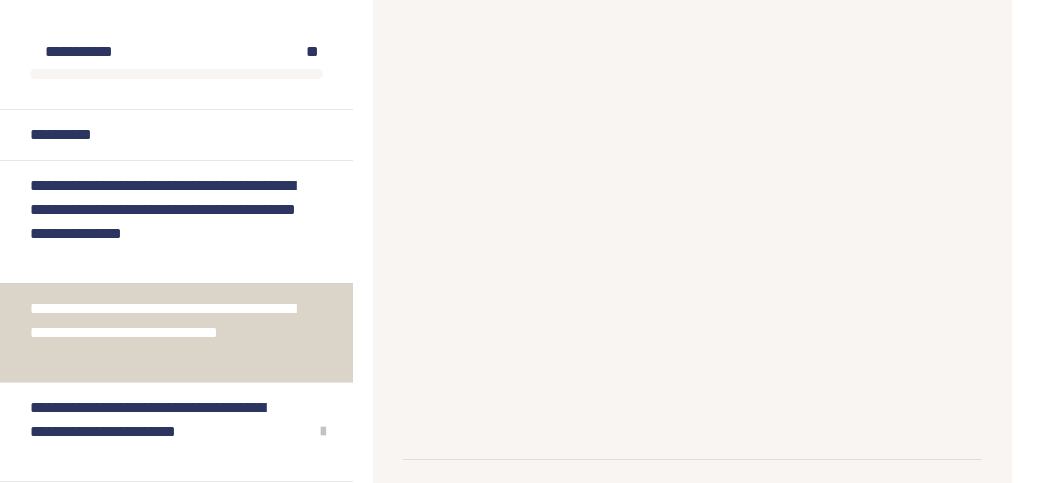 click on "**********" at bounding box center (692, 136) 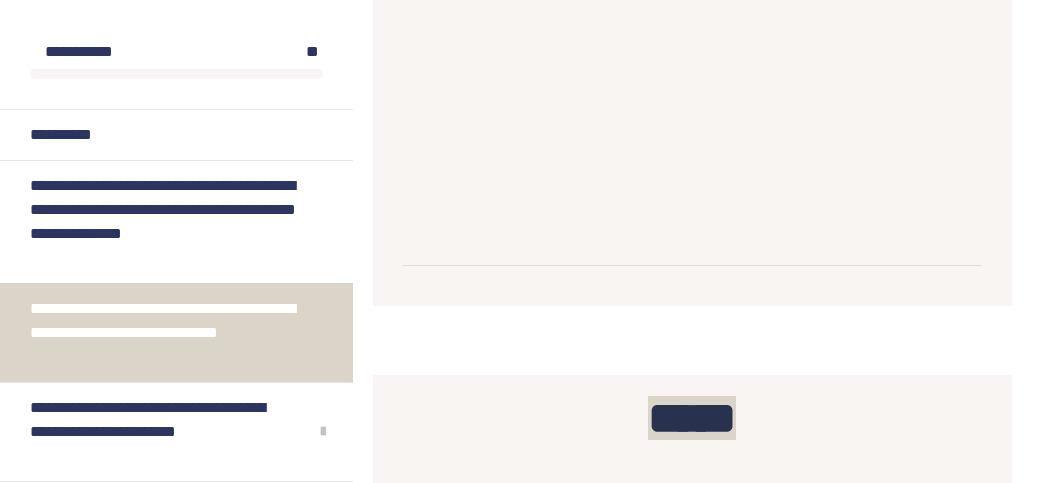 scroll, scrollTop: 1622, scrollLeft: 0, axis: vertical 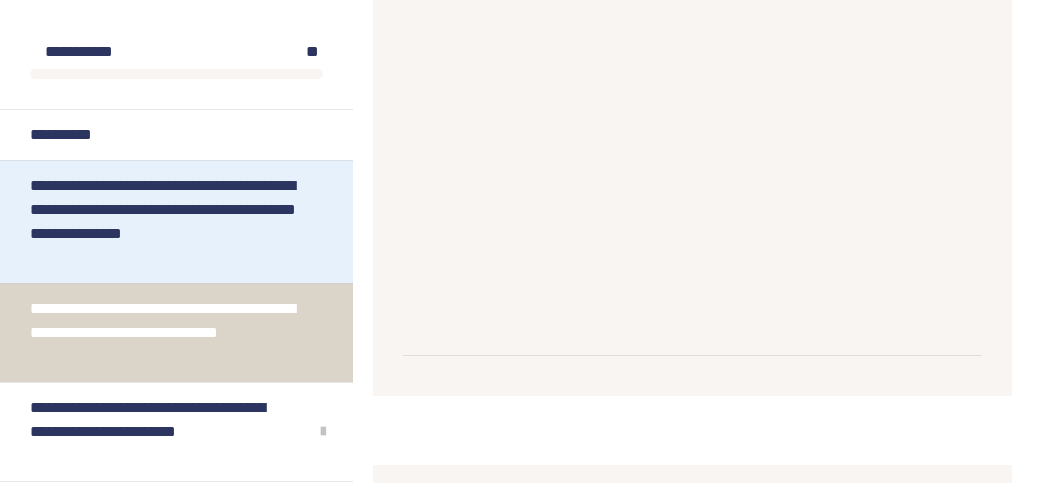 click on "**********" at bounding box center (163, 222) 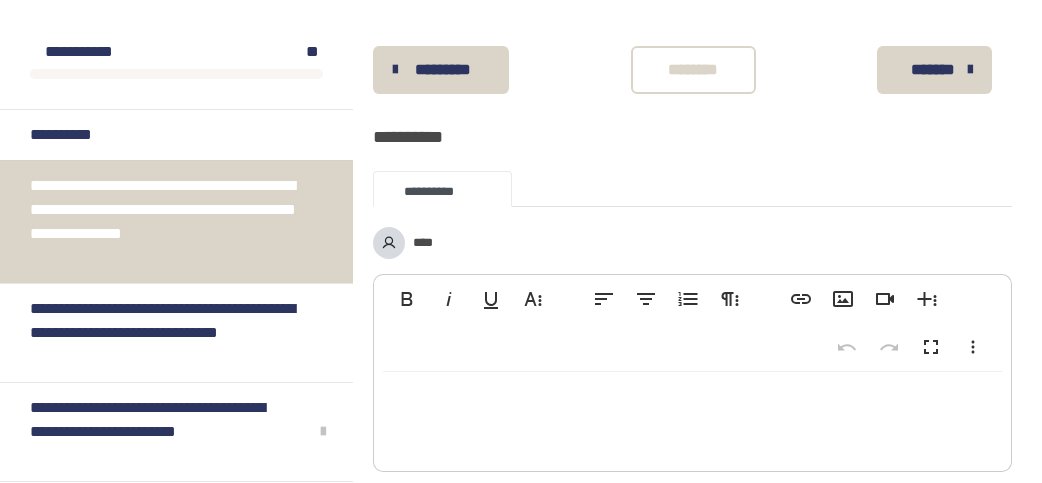 scroll, scrollTop: 2974, scrollLeft: 0, axis: vertical 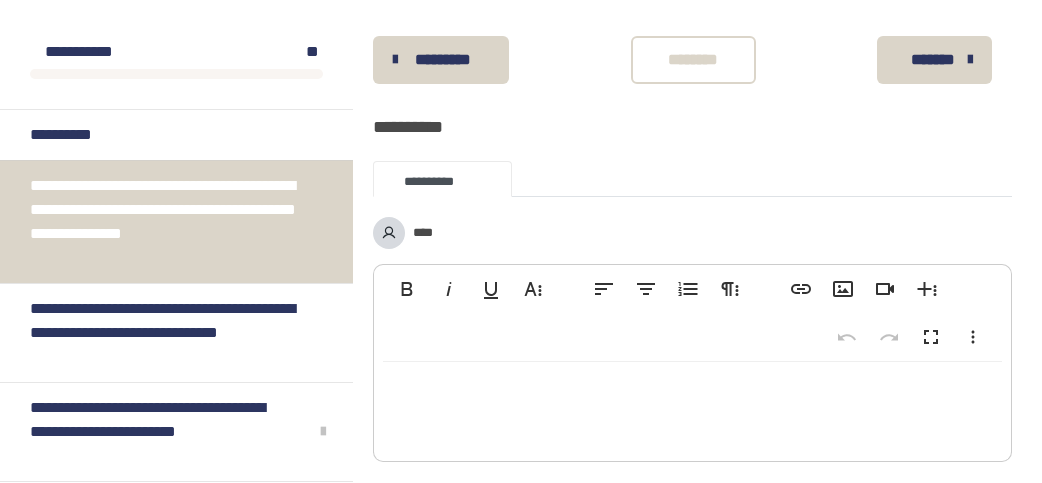click on "*******" at bounding box center [932, 60] 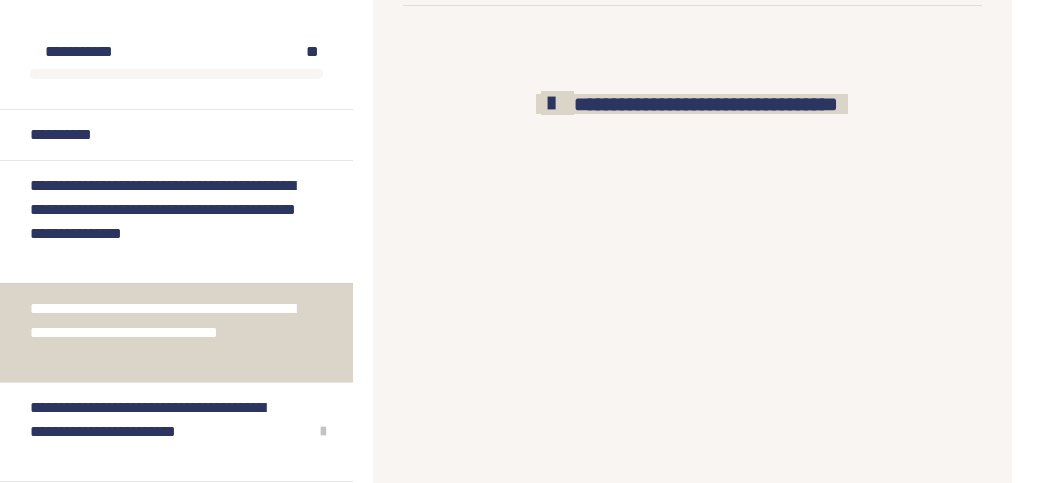 scroll, scrollTop: 1310, scrollLeft: 0, axis: vertical 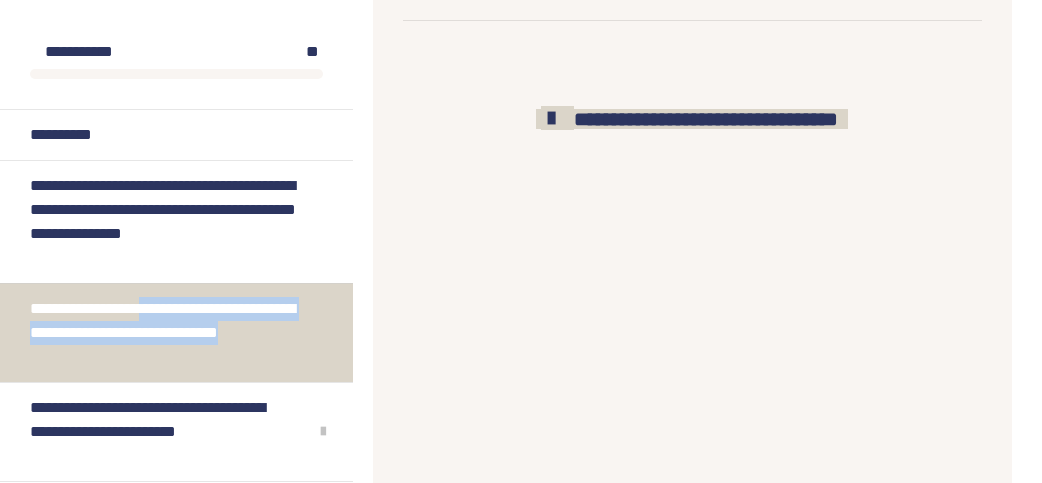 drag, startPoint x: 170, startPoint y: 355, endPoint x: 169, endPoint y: 314, distance: 41.01219 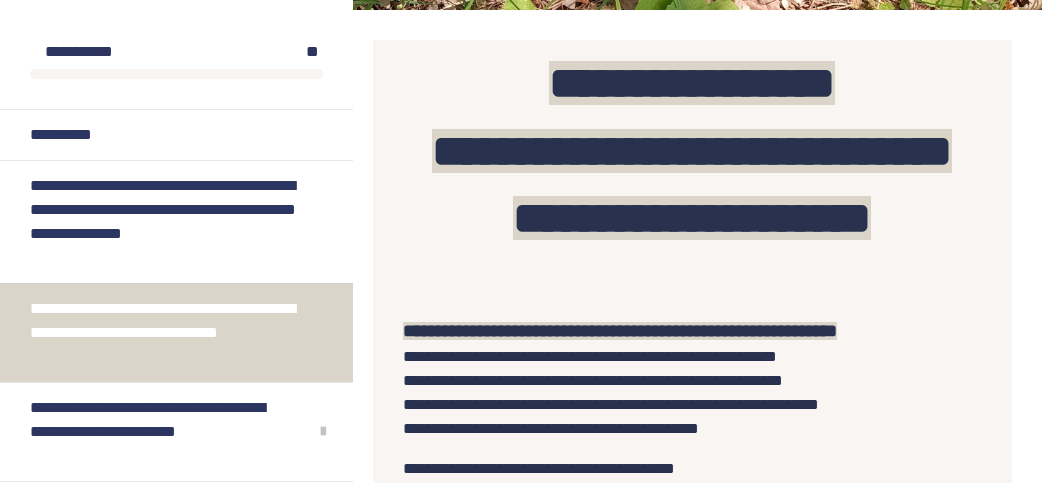 click on "**********" at bounding box center (163, 333) 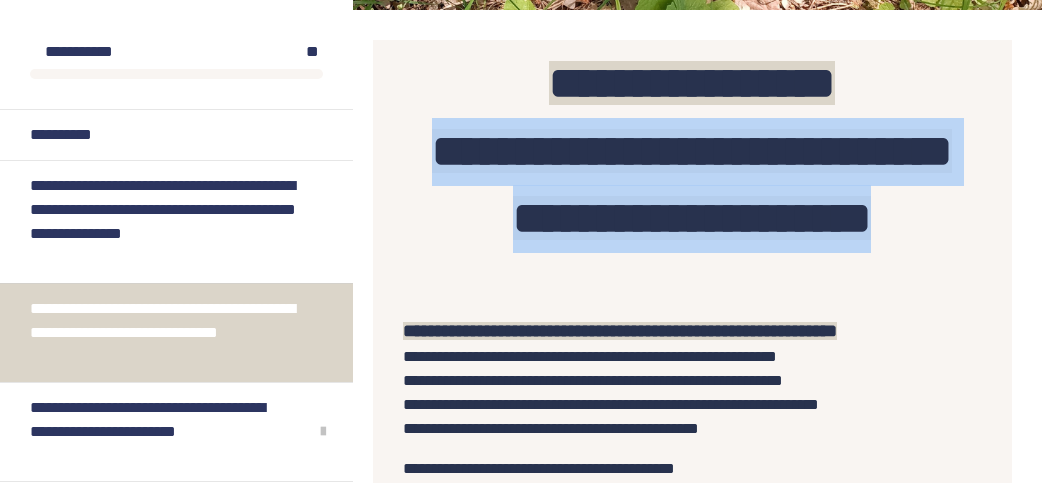 drag, startPoint x: 777, startPoint y: 293, endPoint x: 417, endPoint y: 148, distance: 388.10437 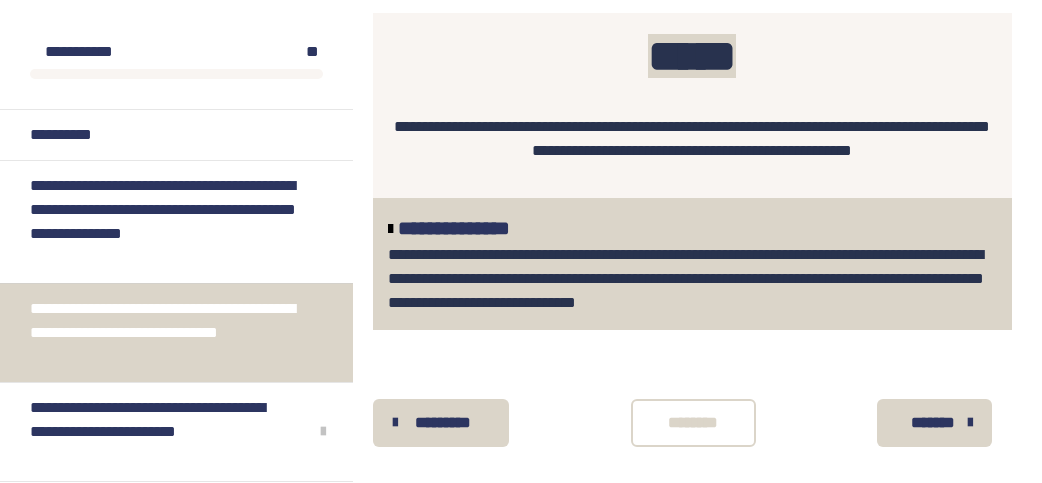 scroll, scrollTop: 2080, scrollLeft: 0, axis: vertical 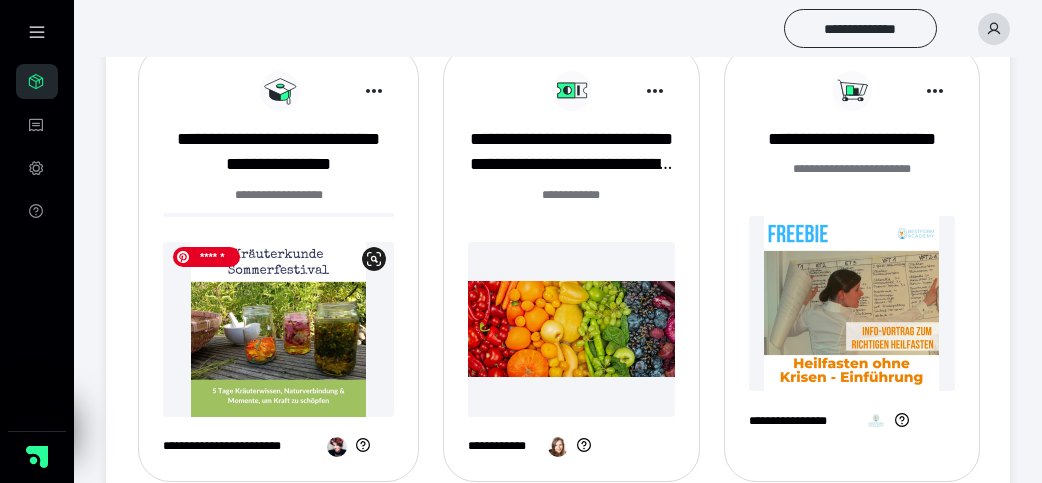 click at bounding box center (278, 329) 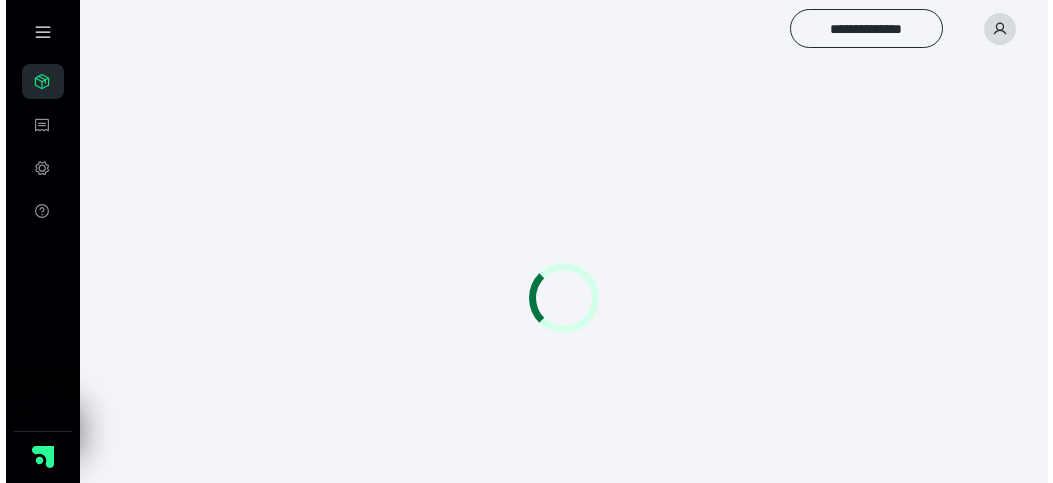scroll, scrollTop: 0, scrollLeft: 0, axis: both 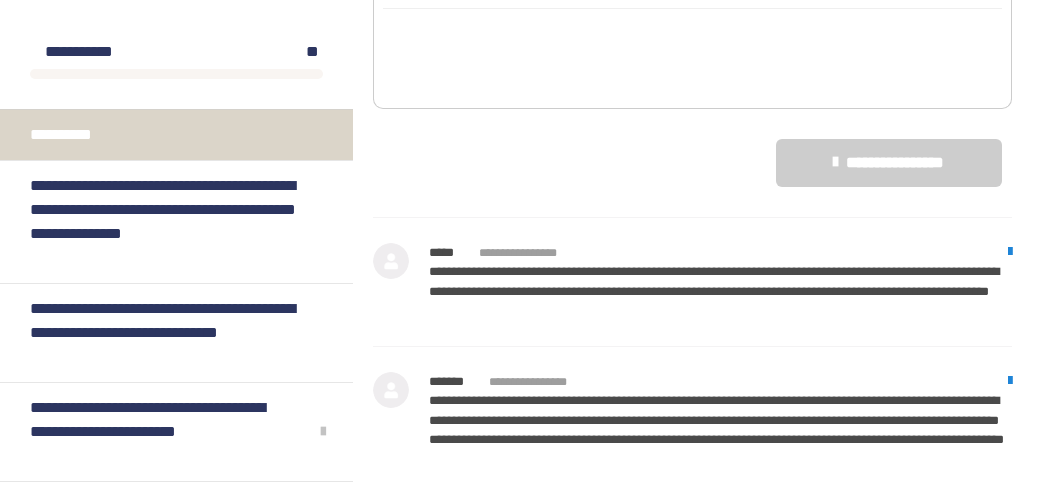 click on "*******" at bounding box center (932, -293) 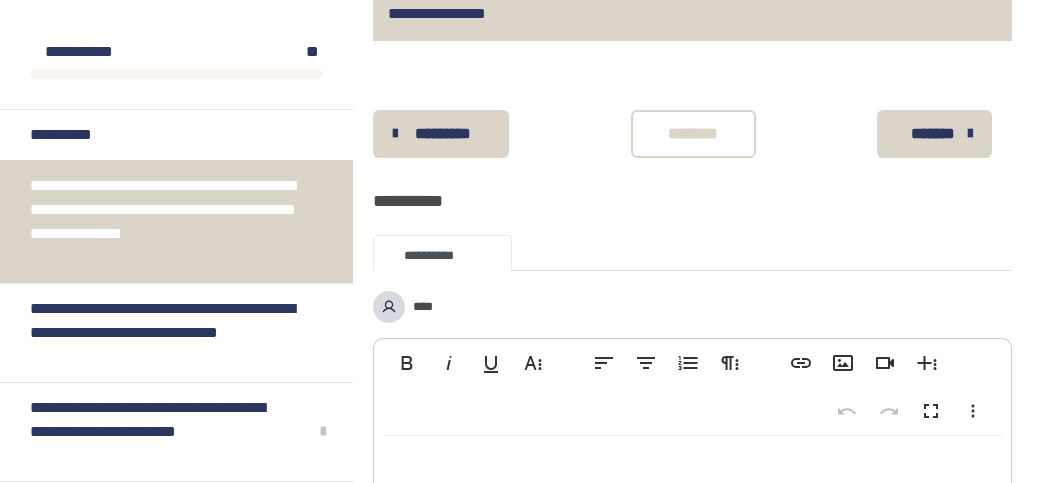 scroll, scrollTop: 2912, scrollLeft: 0, axis: vertical 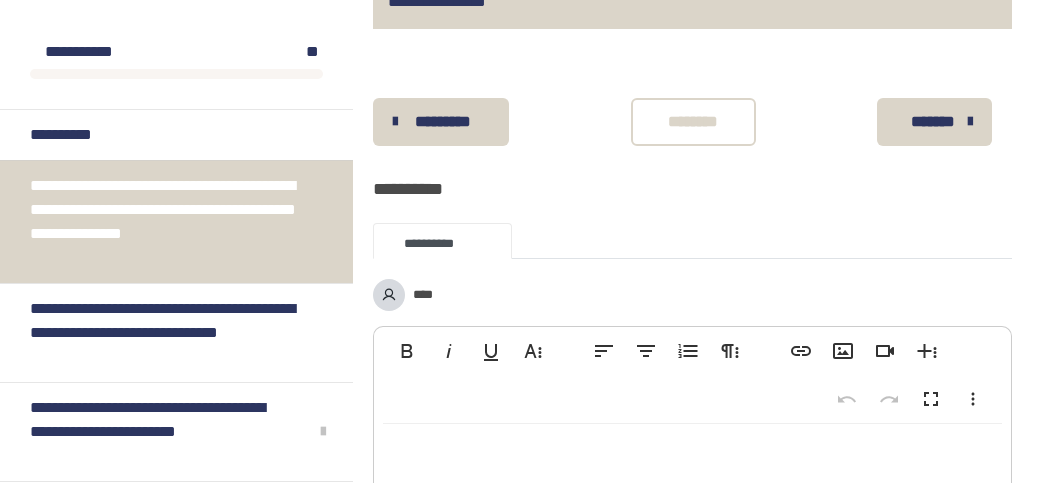click on "*******" at bounding box center (932, 122) 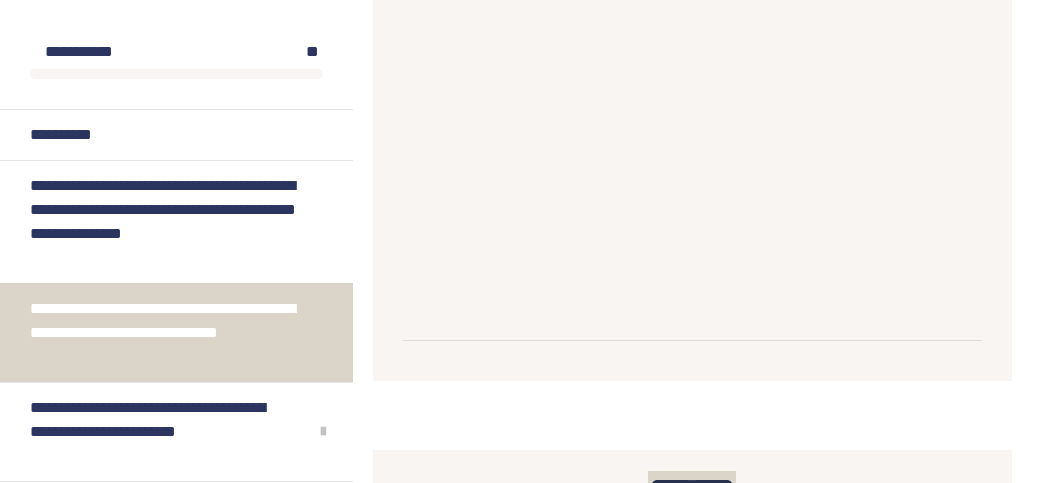 scroll, scrollTop: 1664, scrollLeft: 0, axis: vertical 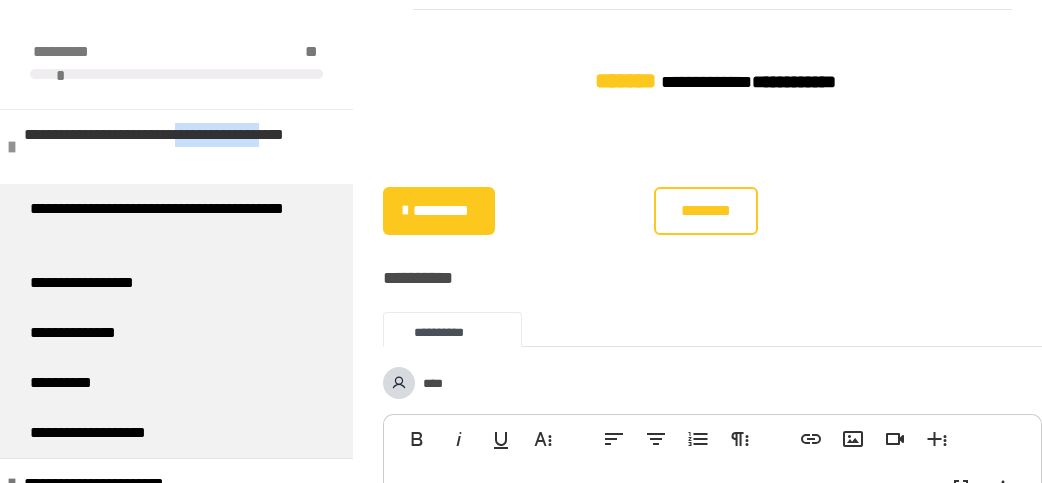 drag, startPoint x: 334, startPoint y: 135, endPoint x: 213, endPoint y: 135, distance: 121 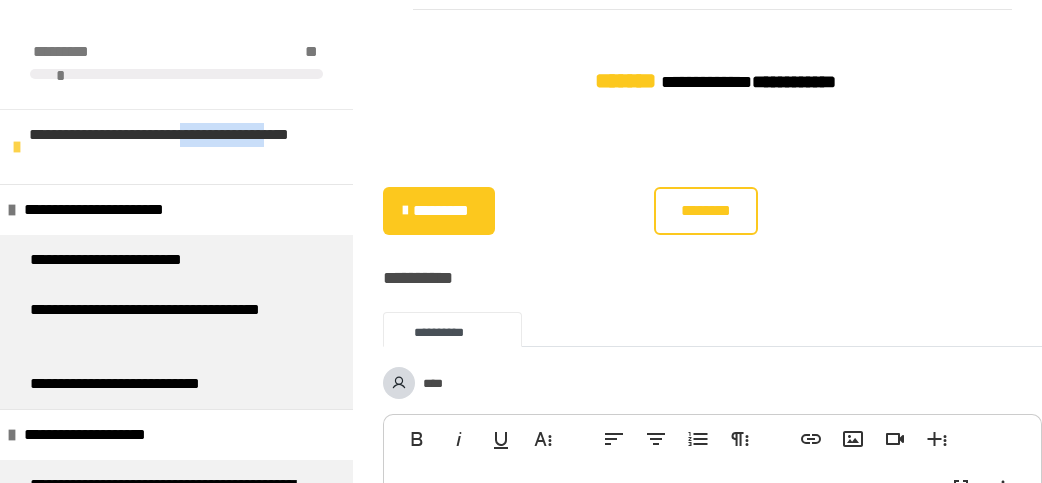copy on "**********" 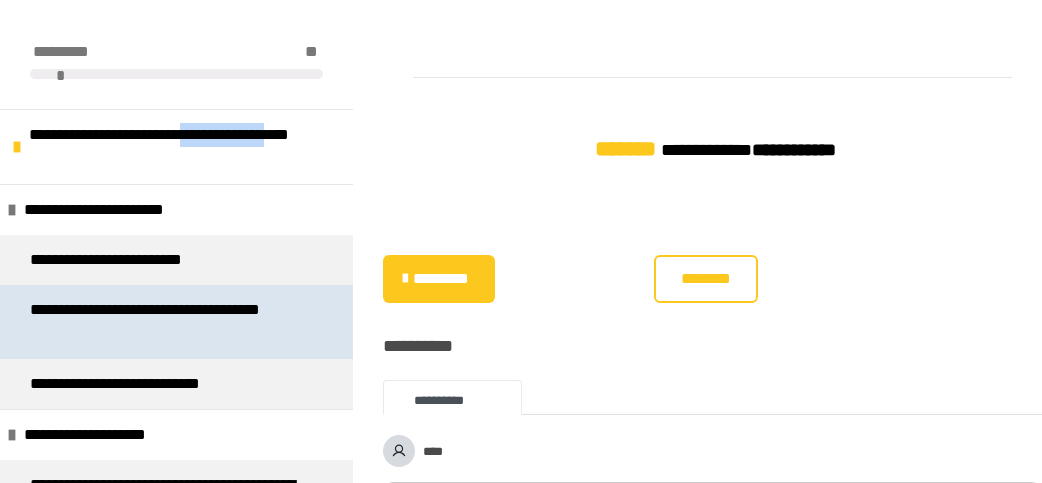 scroll, scrollTop: 1352, scrollLeft: 0, axis: vertical 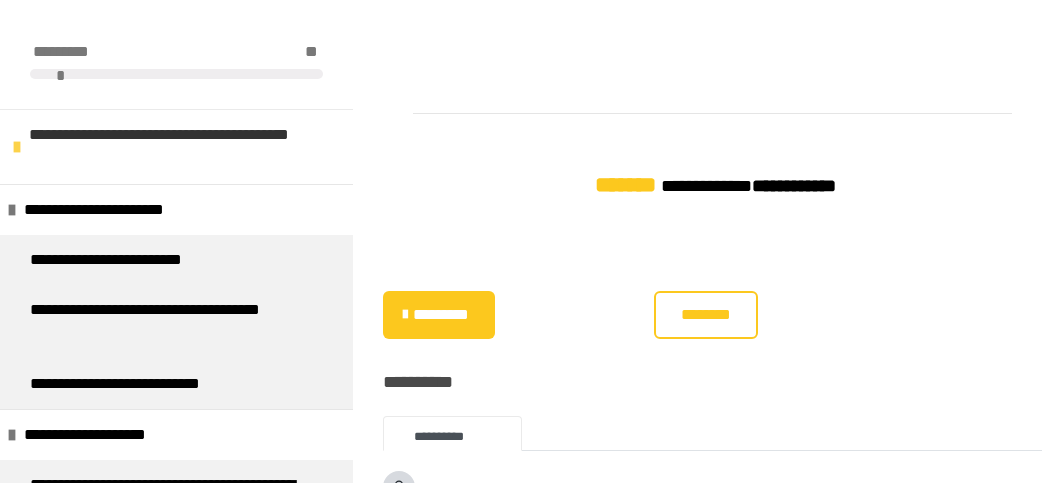 click on "**********" at bounding box center (180, 147) 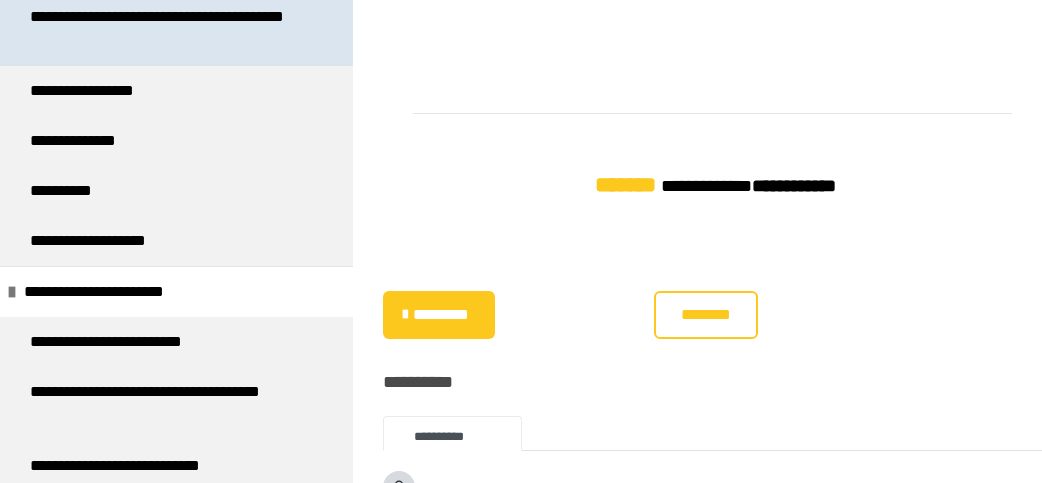 scroll, scrollTop: 0, scrollLeft: 0, axis: both 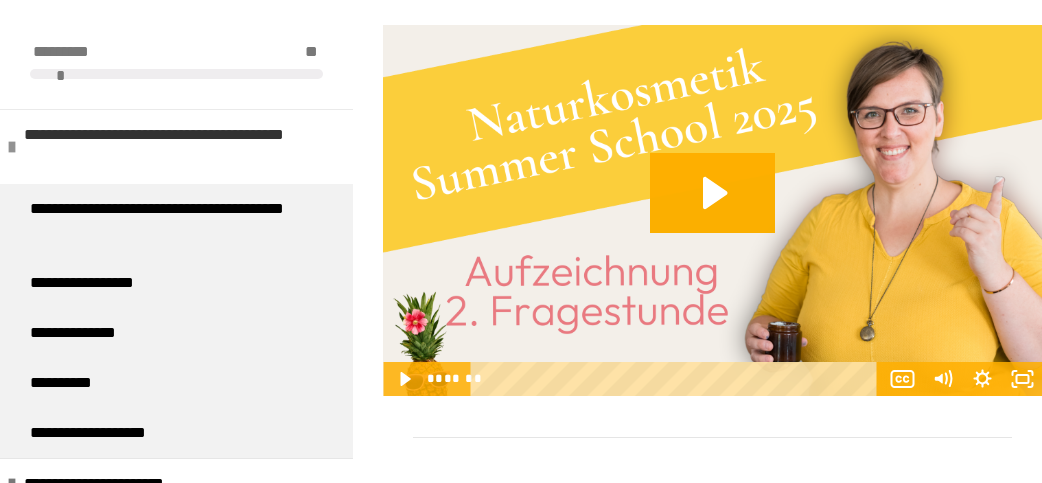 click on "**********" at bounding box center [175, 147] 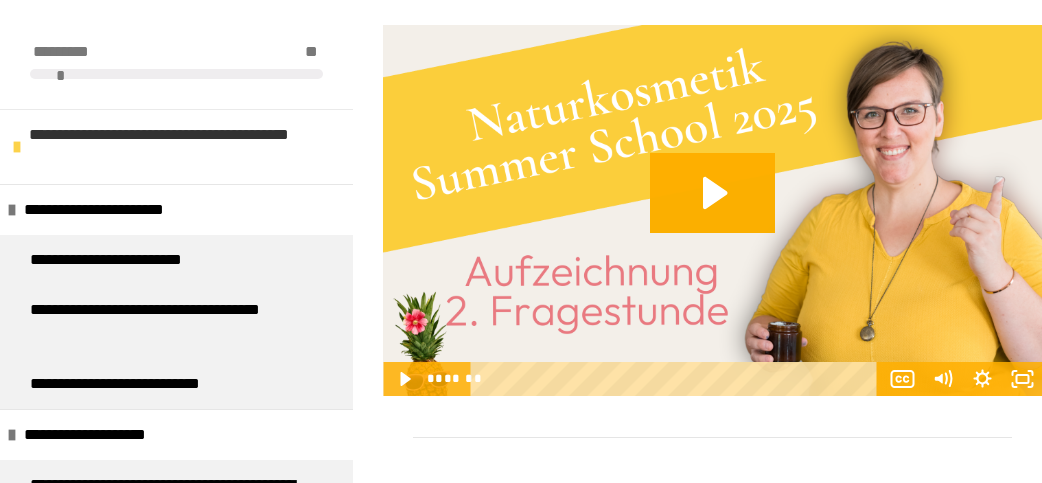 click on "**********" at bounding box center (180, 147) 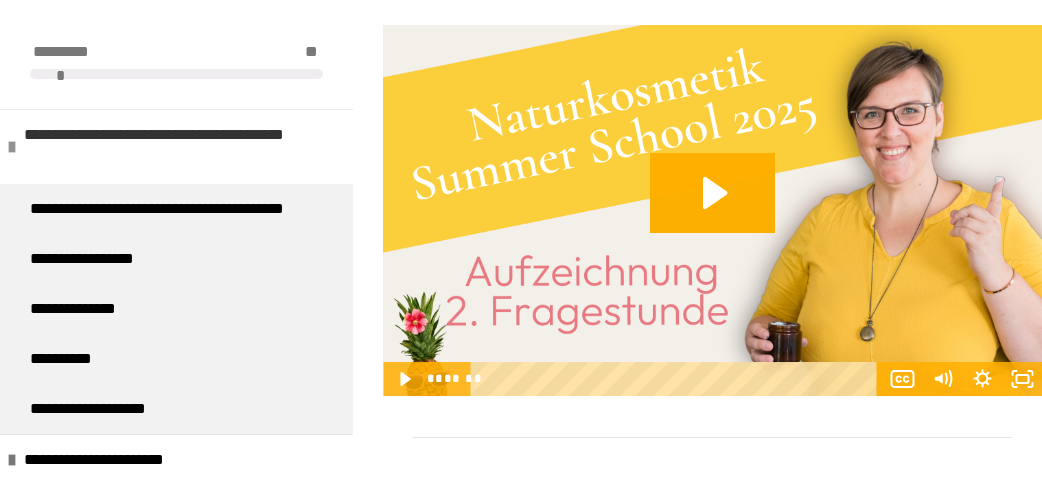 click on "**********" at bounding box center [175, 147] 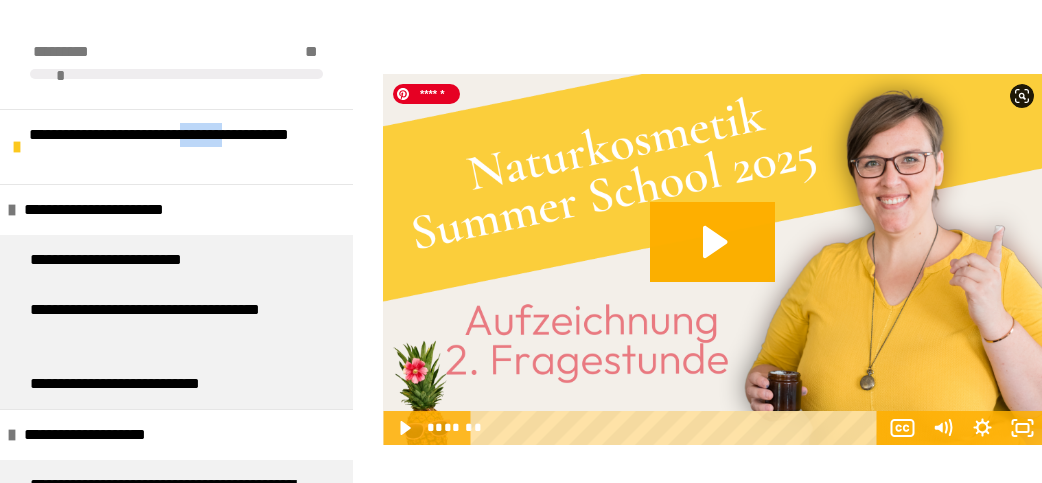 scroll, scrollTop: 520, scrollLeft: 0, axis: vertical 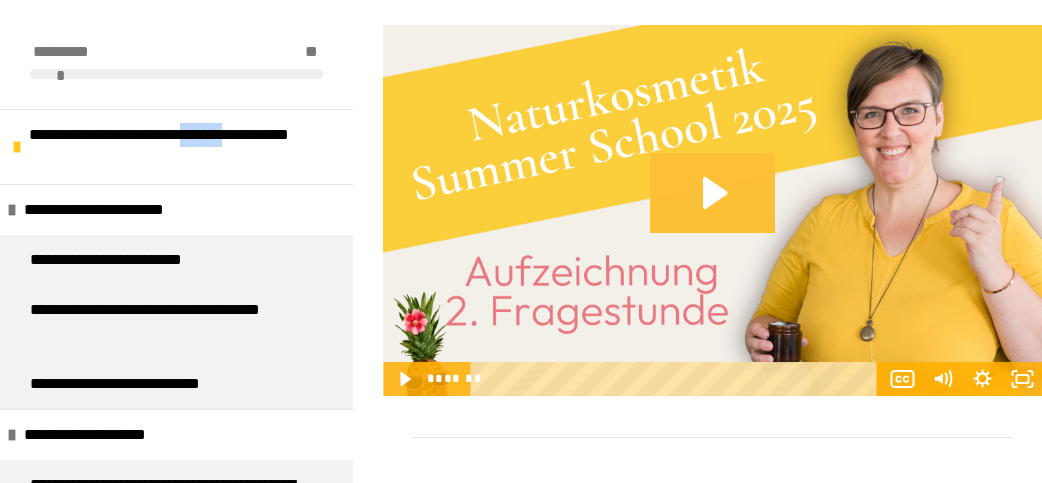 click 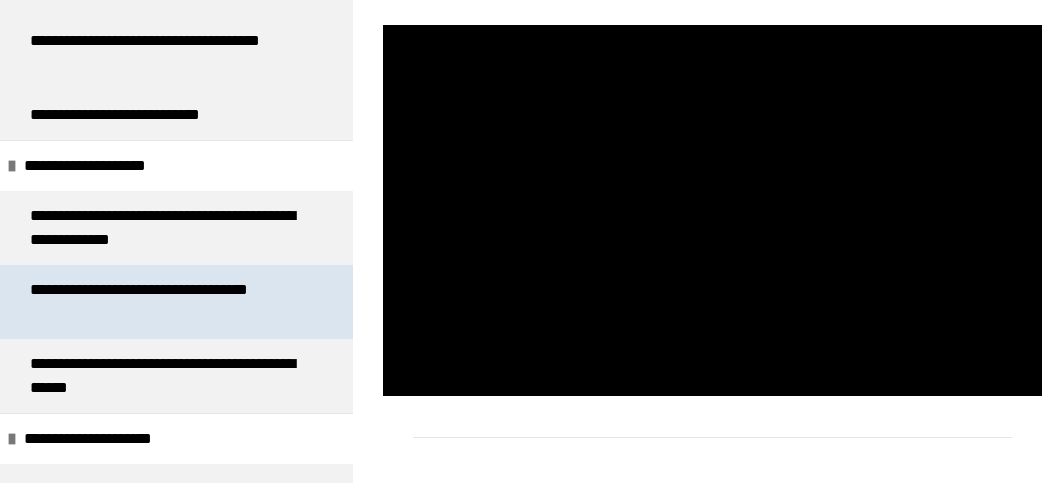 scroll, scrollTop: 288, scrollLeft: 0, axis: vertical 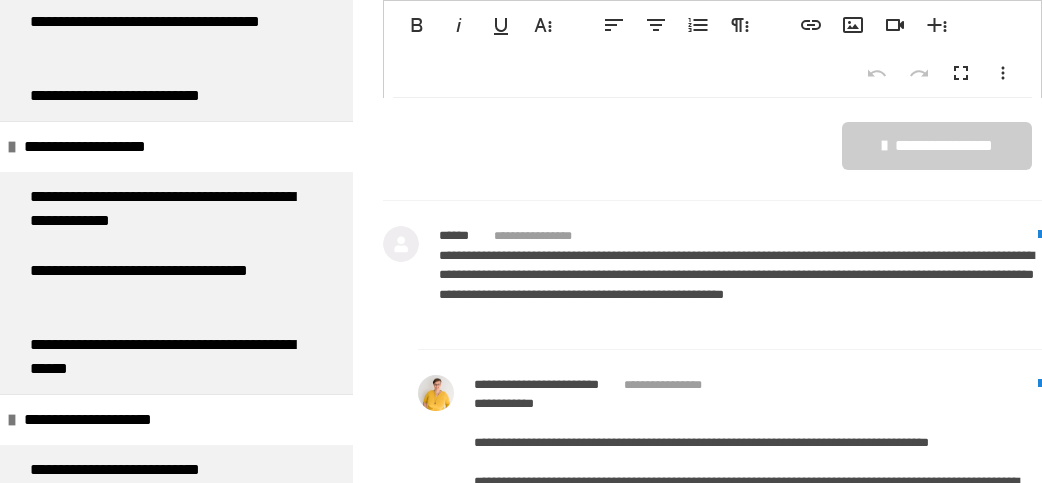 click on "**********" at bounding box center [712, 274] 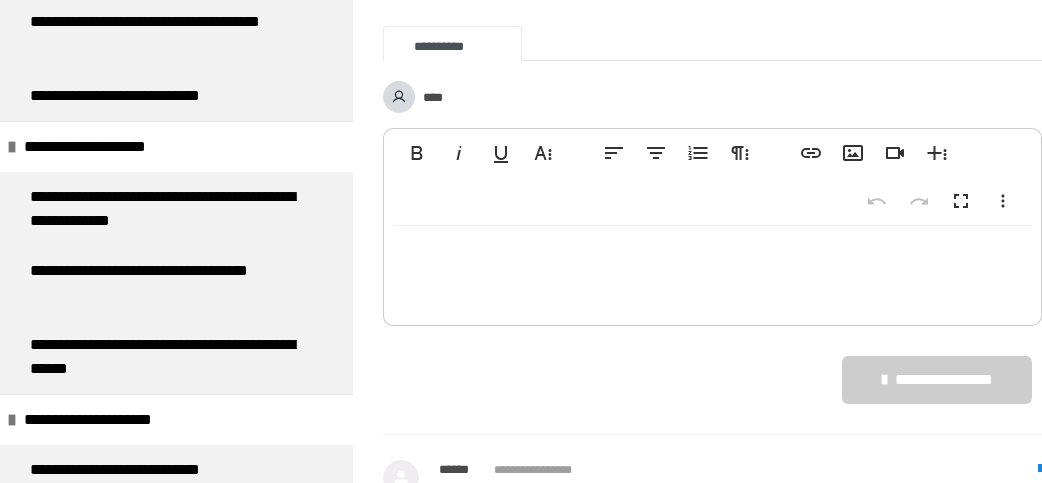 scroll, scrollTop: 1686, scrollLeft: 0, axis: vertical 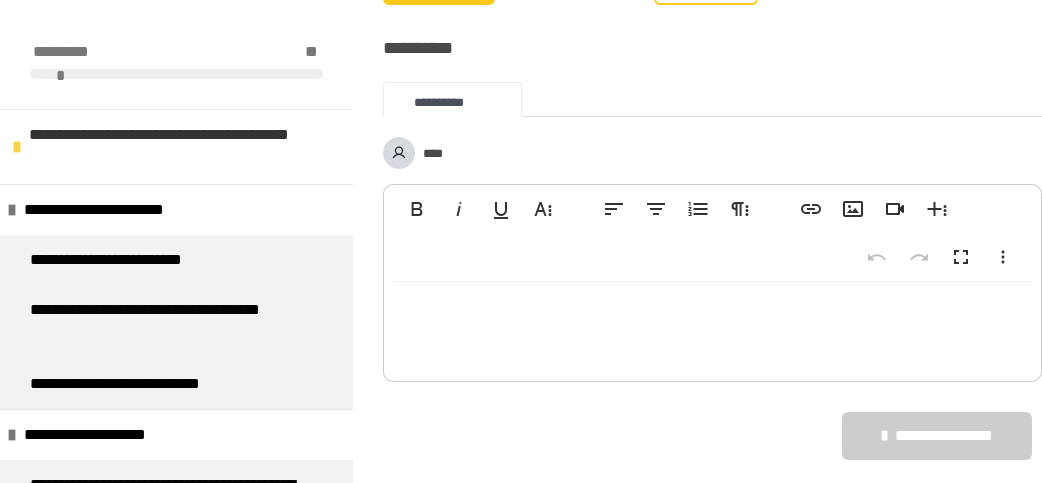click on "**********" at bounding box center [180, 147] 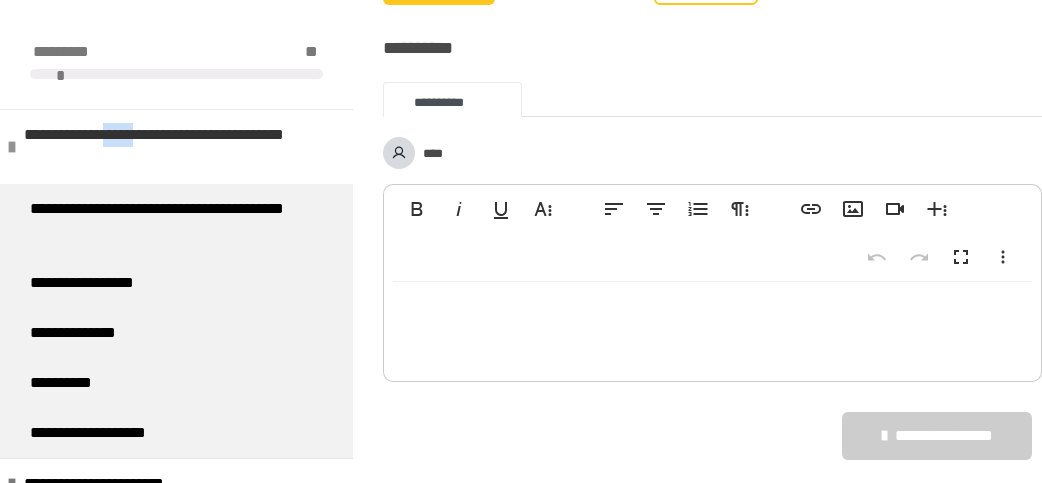 click on "**********" at bounding box center (175, 147) 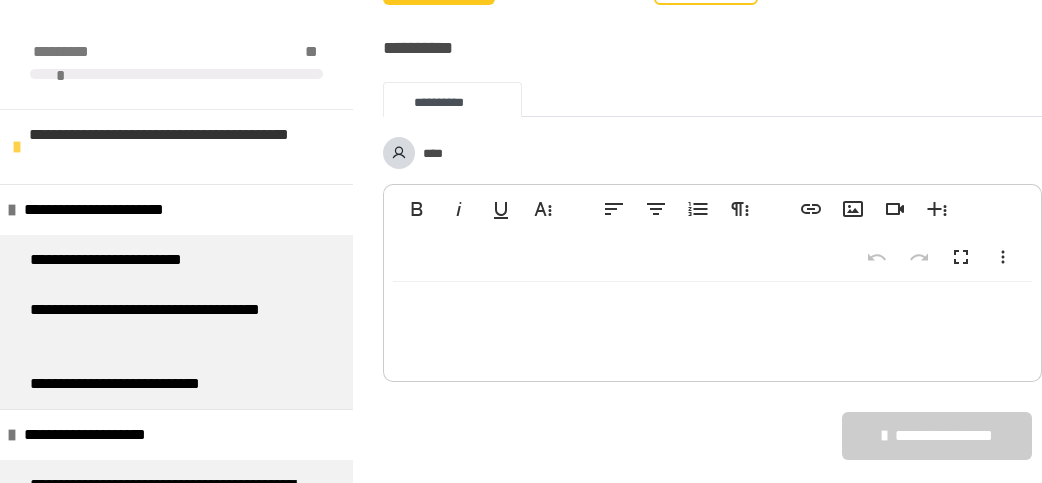 click on "**********" at bounding box center [180, 147] 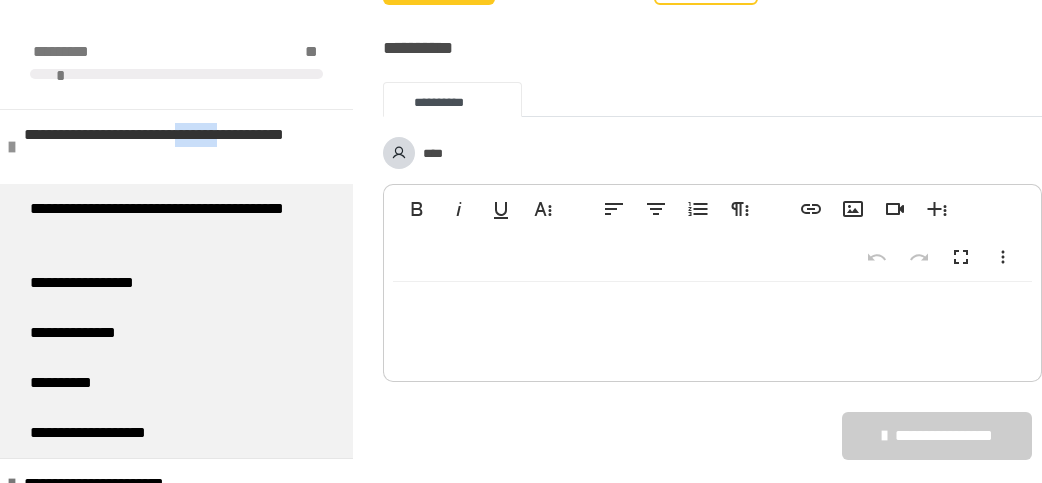 click on "**********" at bounding box center [175, 147] 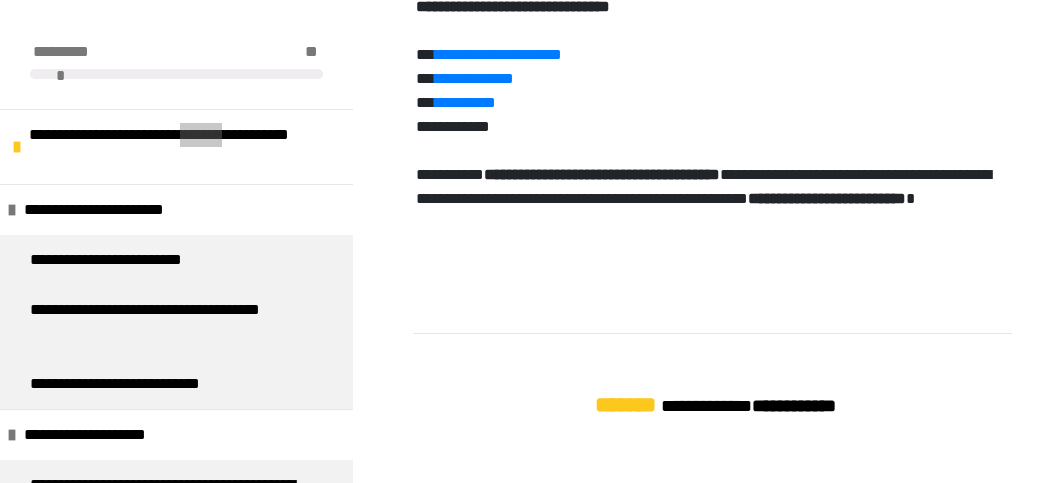 scroll, scrollTop: 1270, scrollLeft: 0, axis: vertical 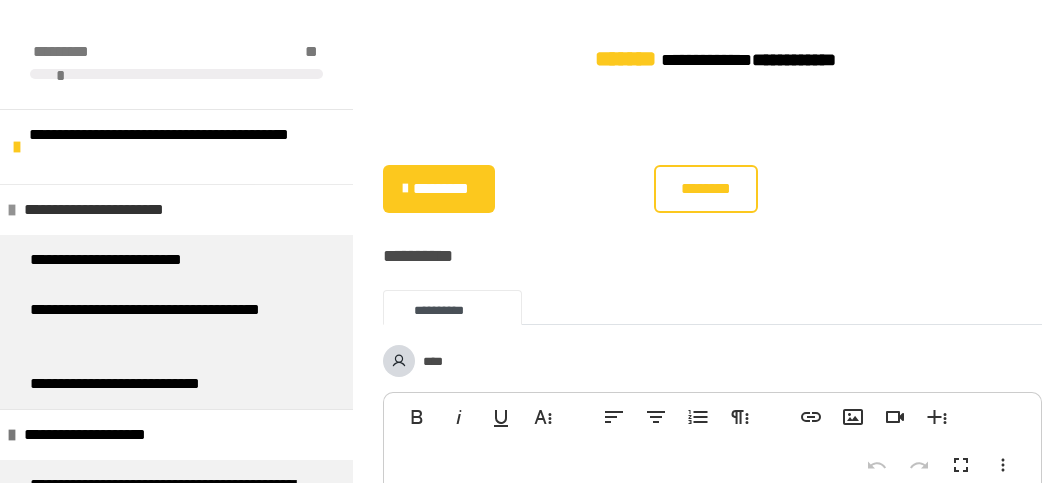 click on "**********" at bounding box center [119, 210] 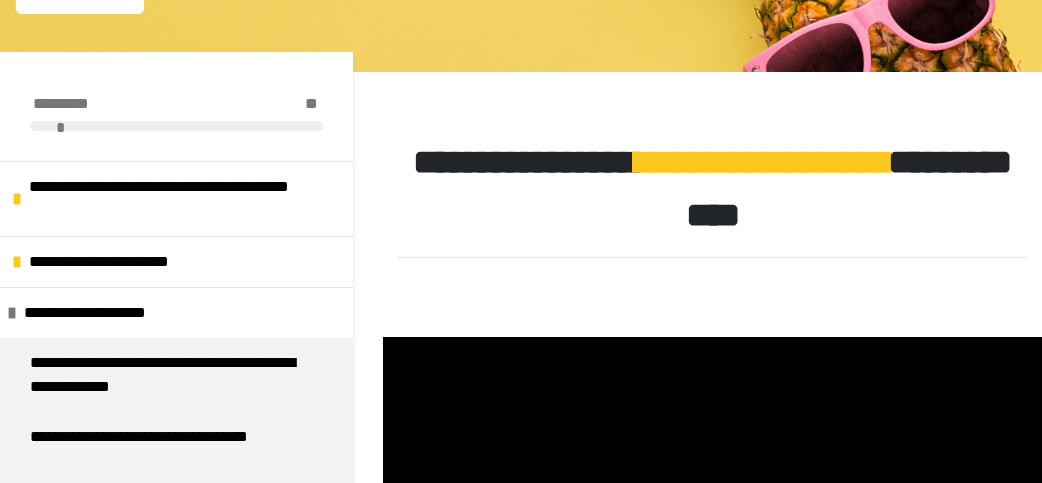 scroll, scrollTop: 312, scrollLeft: 0, axis: vertical 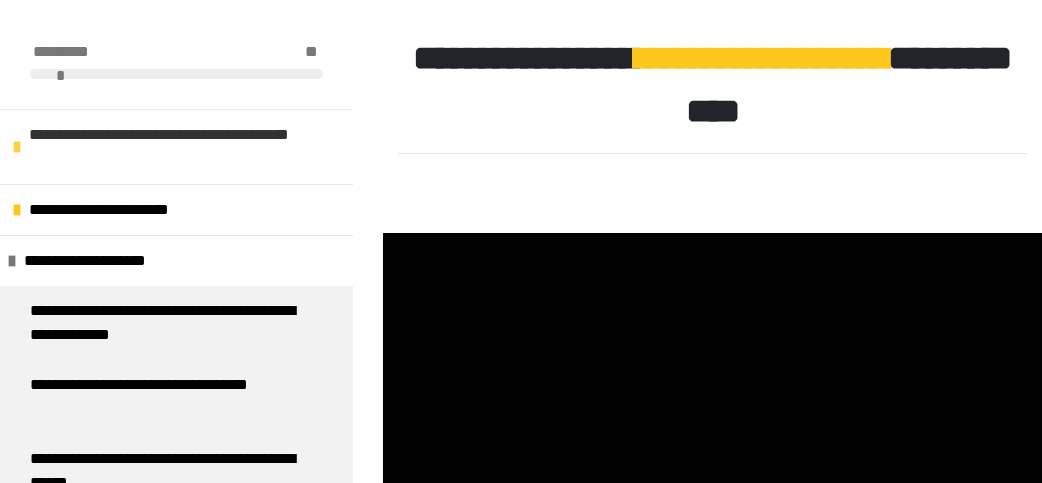 click on "**********" at bounding box center [180, 147] 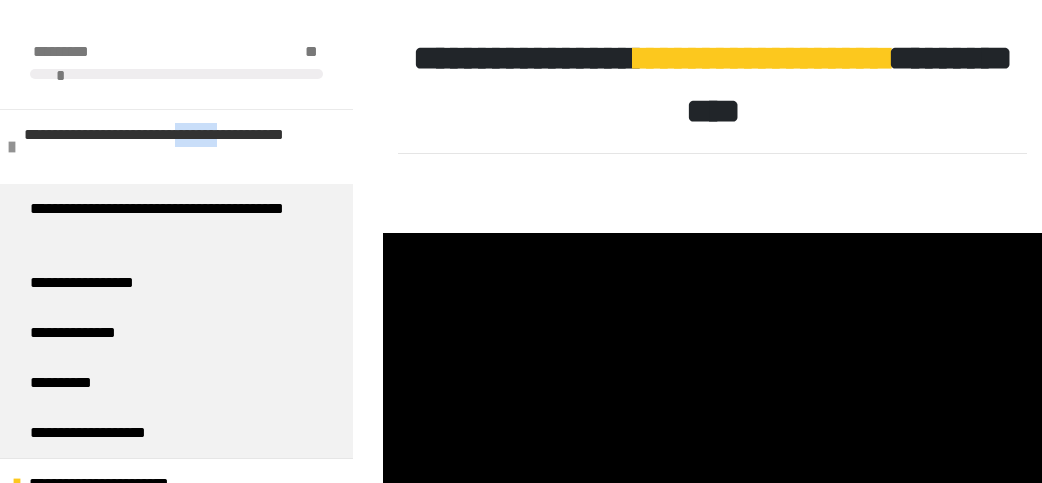 click on "**********" at bounding box center (175, 147) 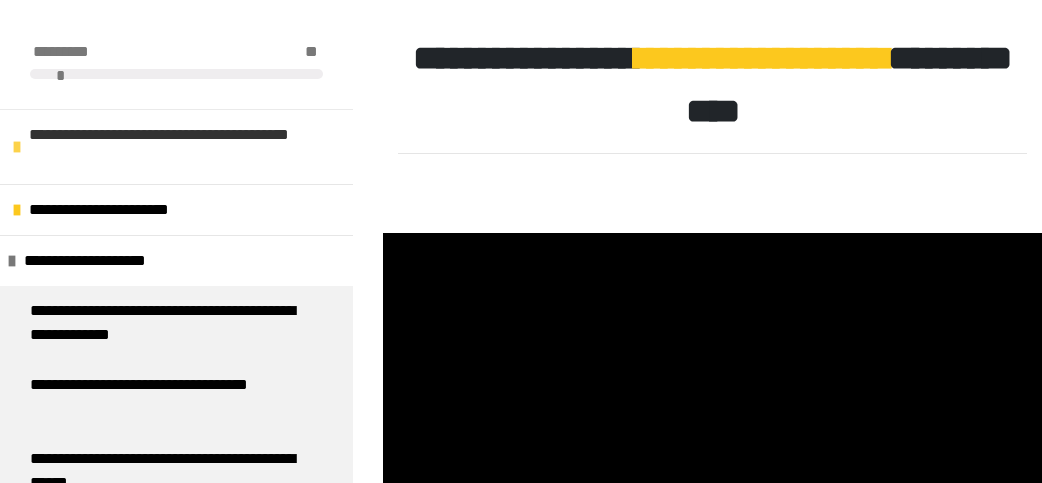 click on "**********" at bounding box center (180, 147) 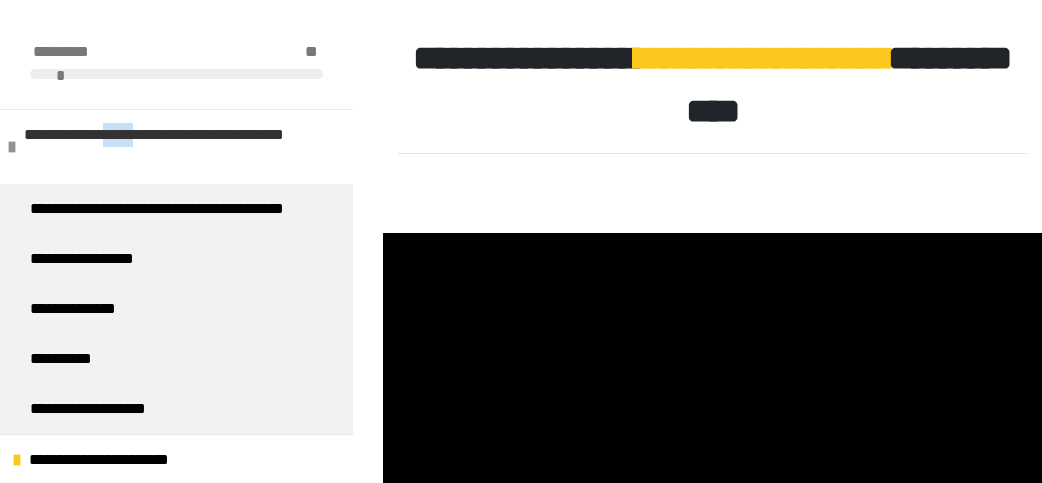 click on "**********" at bounding box center [175, 147] 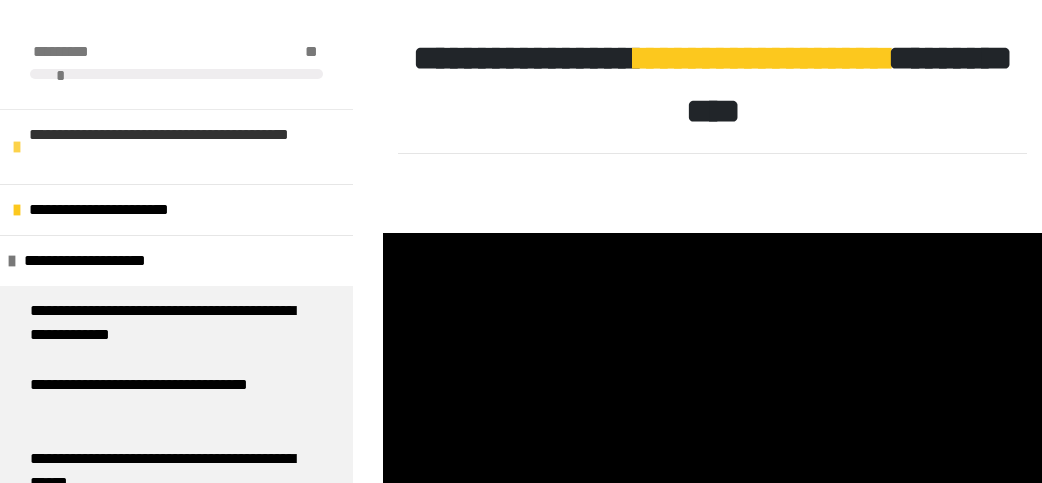 click on "**********" at bounding box center [180, 147] 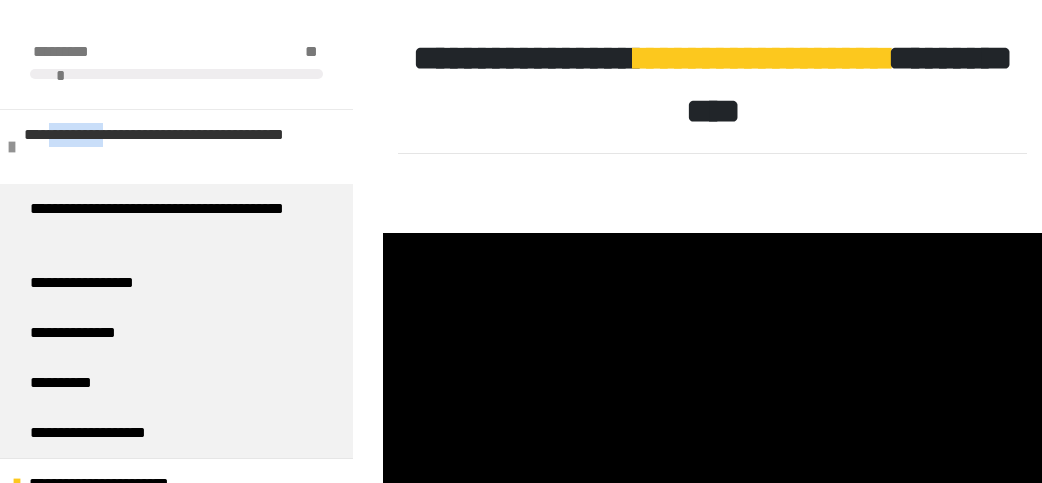 click on "**********" at bounding box center [175, 147] 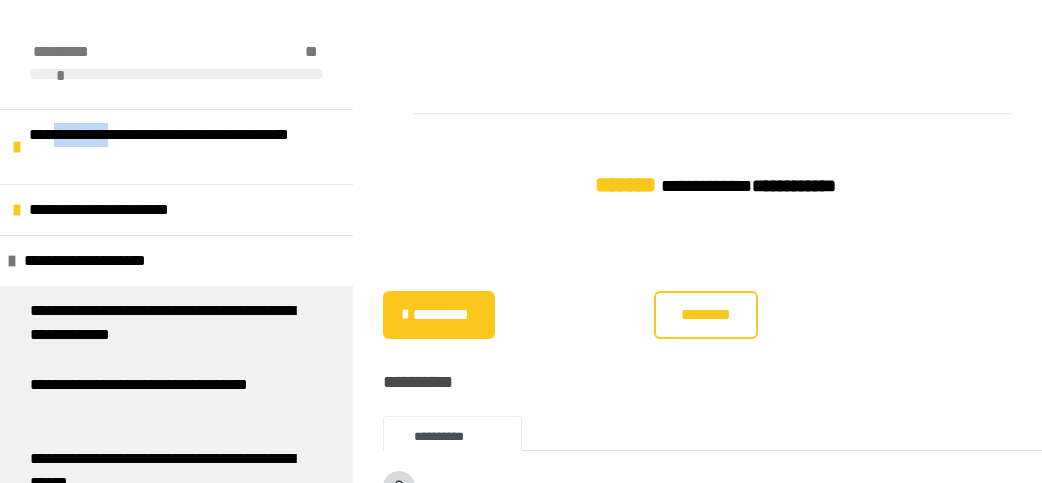 scroll, scrollTop: 1456, scrollLeft: 0, axis: vertical 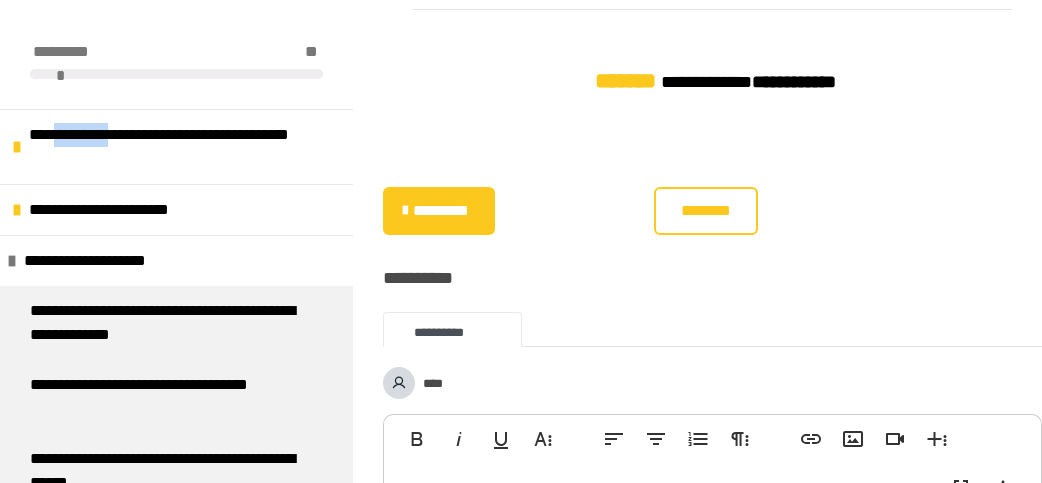 click on "*********" at bounding box center [441, 211] 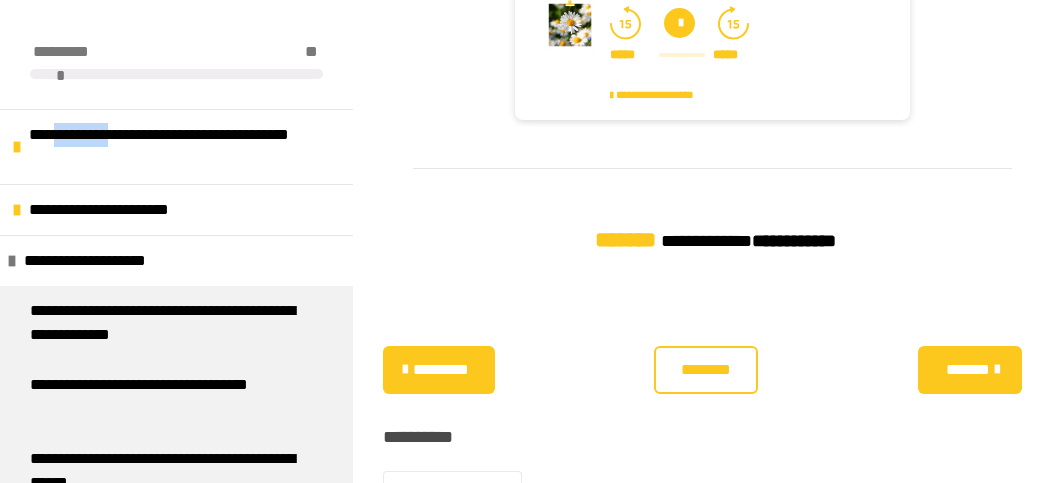 scroll, scrollTop: 1871, scrollLeft: 0, axis: vertical 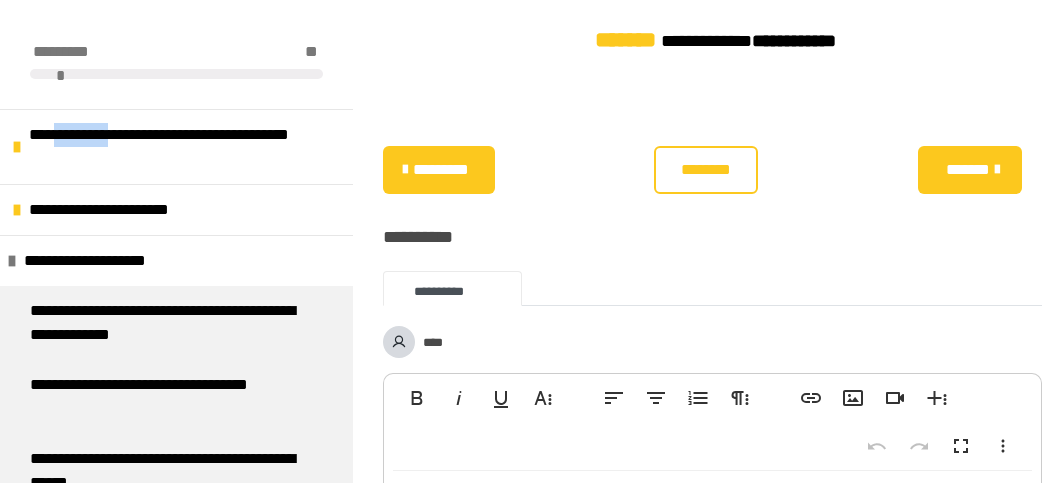click on "**********" at bounding box center (712, 2093) 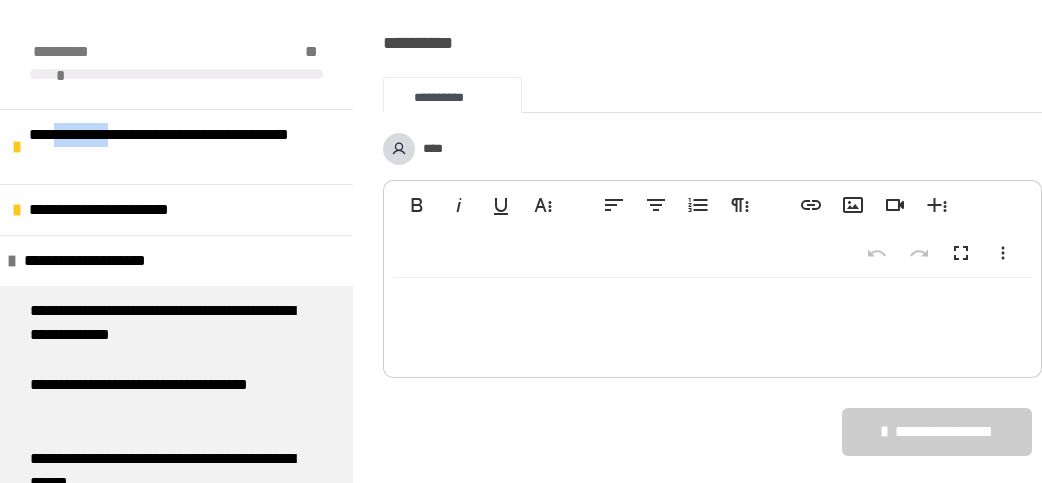 scroll, scrollTop: 2499, scrollLeft: 0, axis: vertical 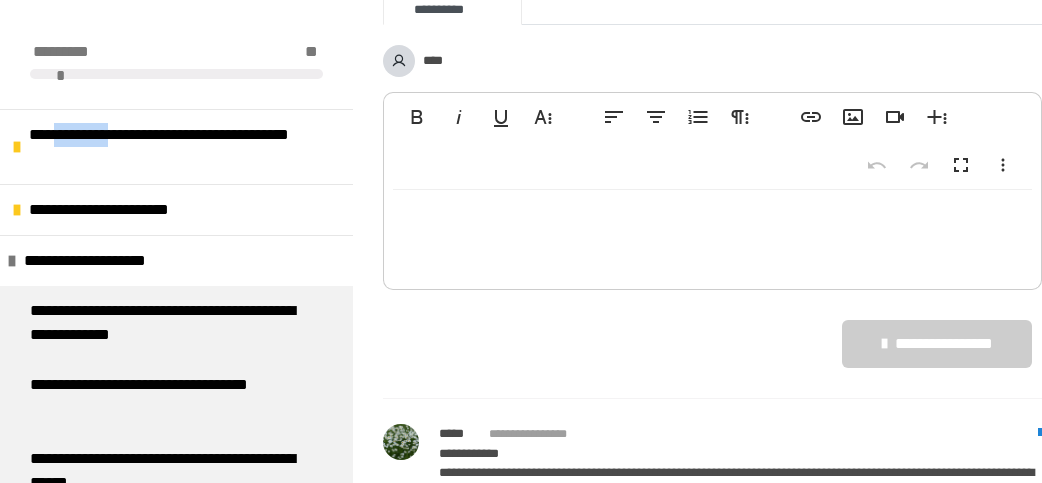 click on "*********" at bounding box center [439, -112] 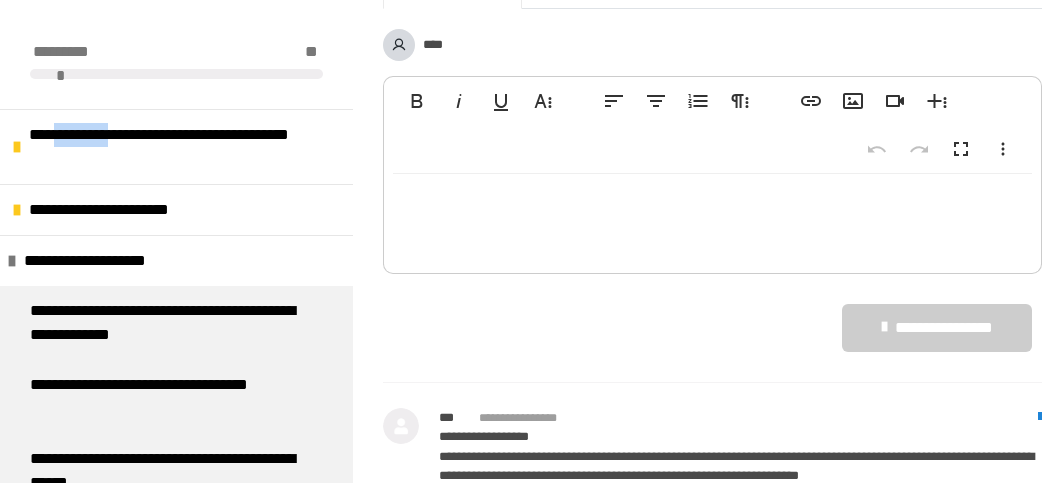 scroll, scrollTop: 2186, scrollLeft: 0, axis: vertical 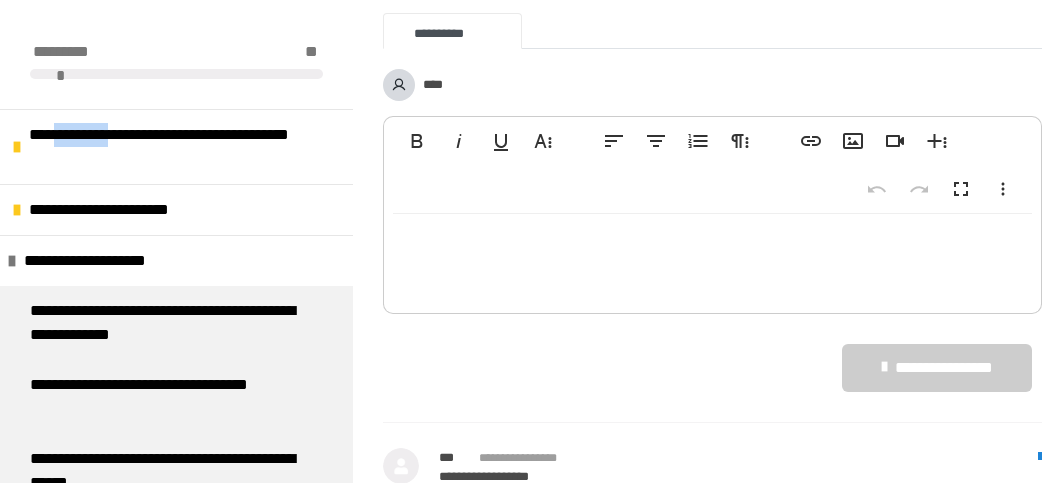 click on "*********" at bounding box center (441, -88) 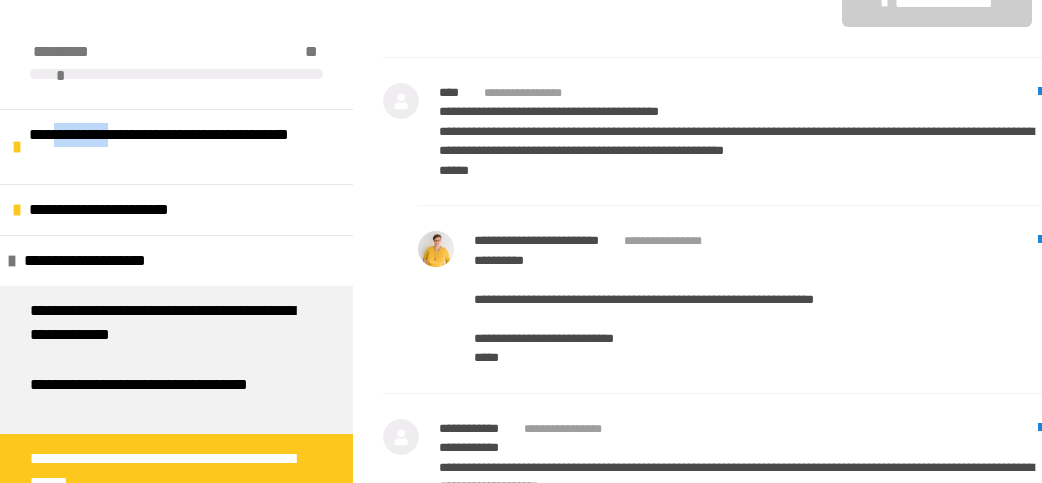 scroll, scrollTop: 1666, scrollLeft: 0, axis: vertical 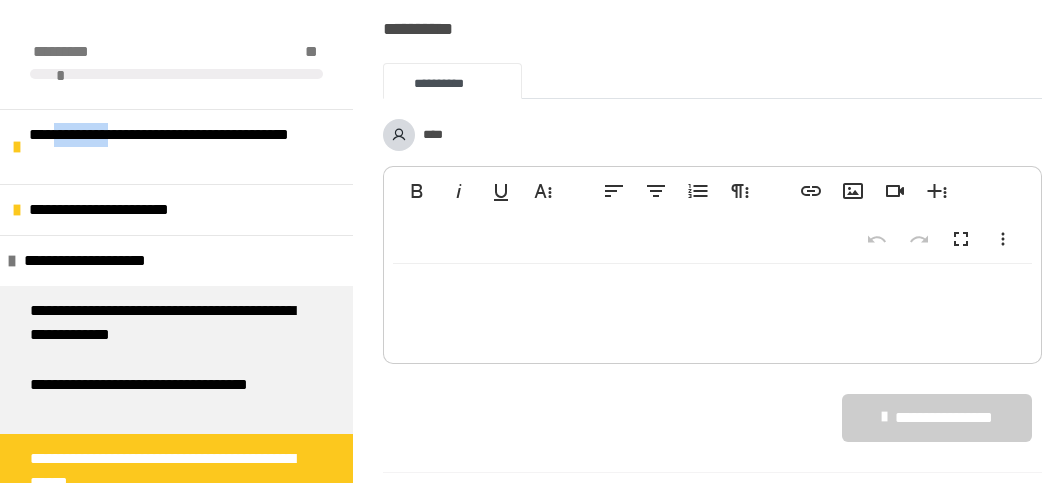 click on "*********" at bounding box center (441, -38) 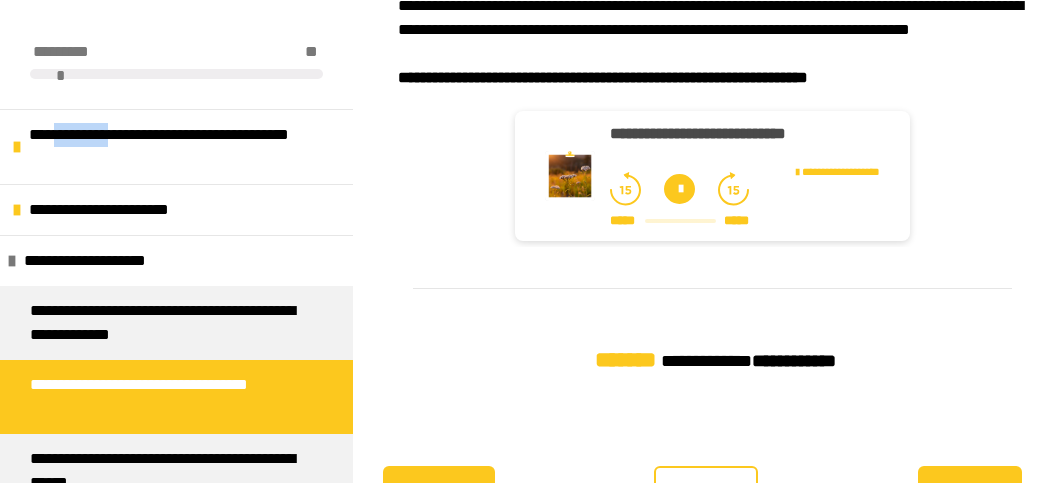 click on "*********" at bounding box center [441, 490] 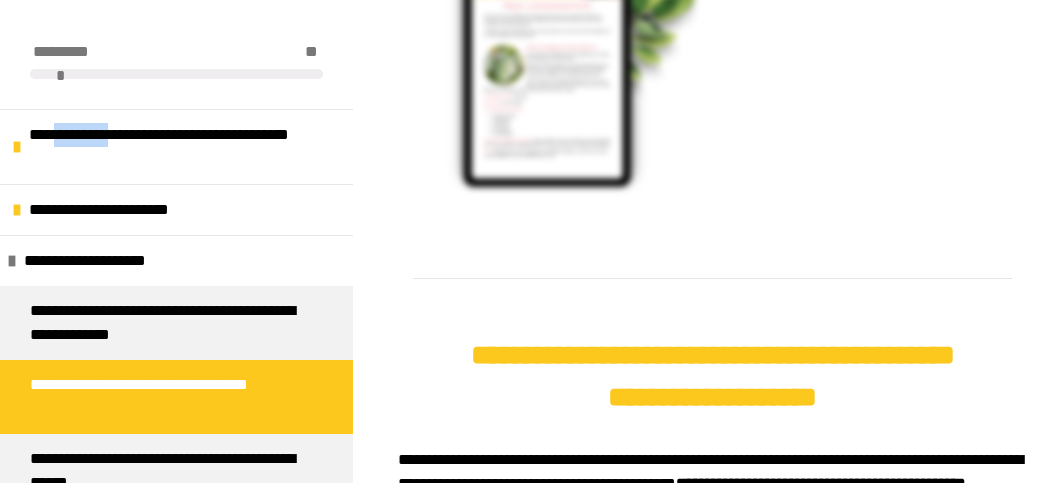 scroll, scrollTop: 2377, scrollLeft: 0, axis: vertical 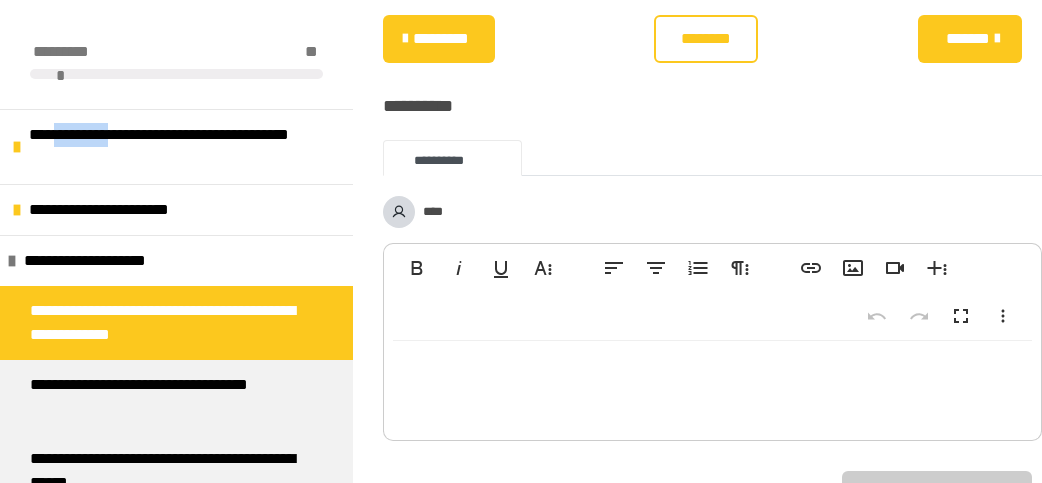 click on "*********" at bounding box center [441, 39] 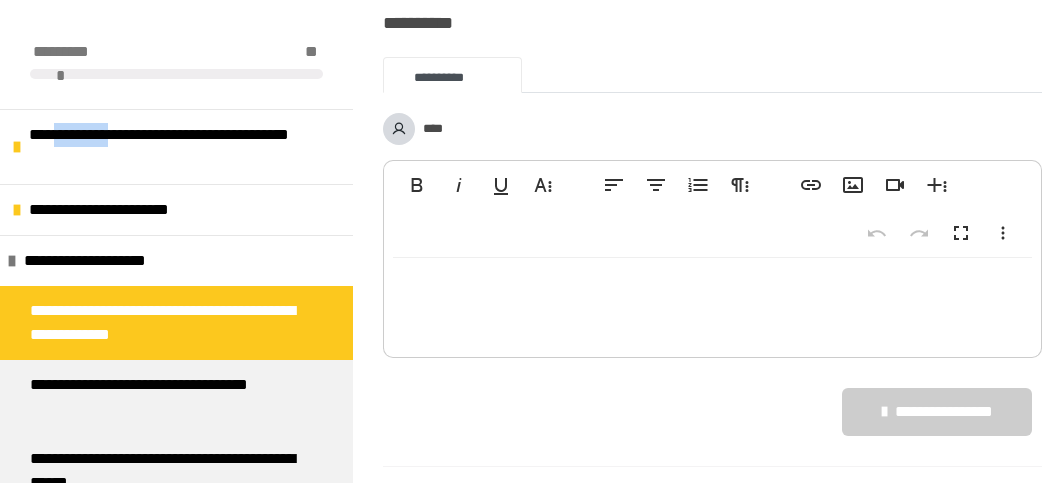 click on "*********" at bounding box center [441, -44] 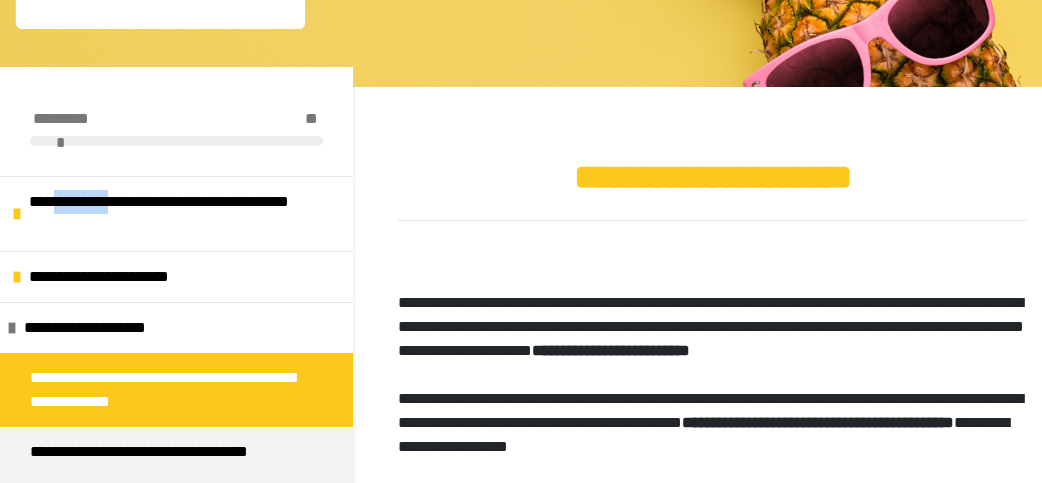 scroll, scrollTop: 0, scrollLeft: 0, axis: both 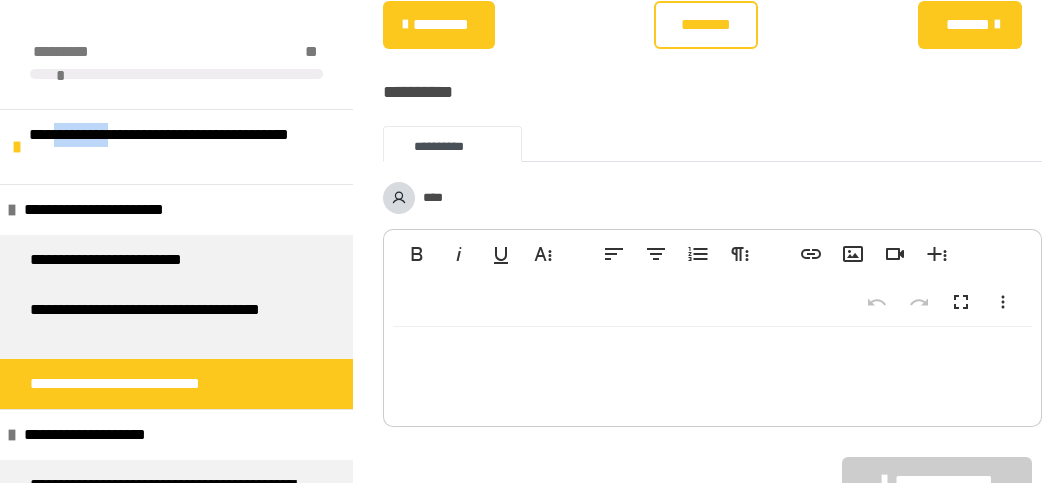 click on "*********" at bounding box center (441, 25) 